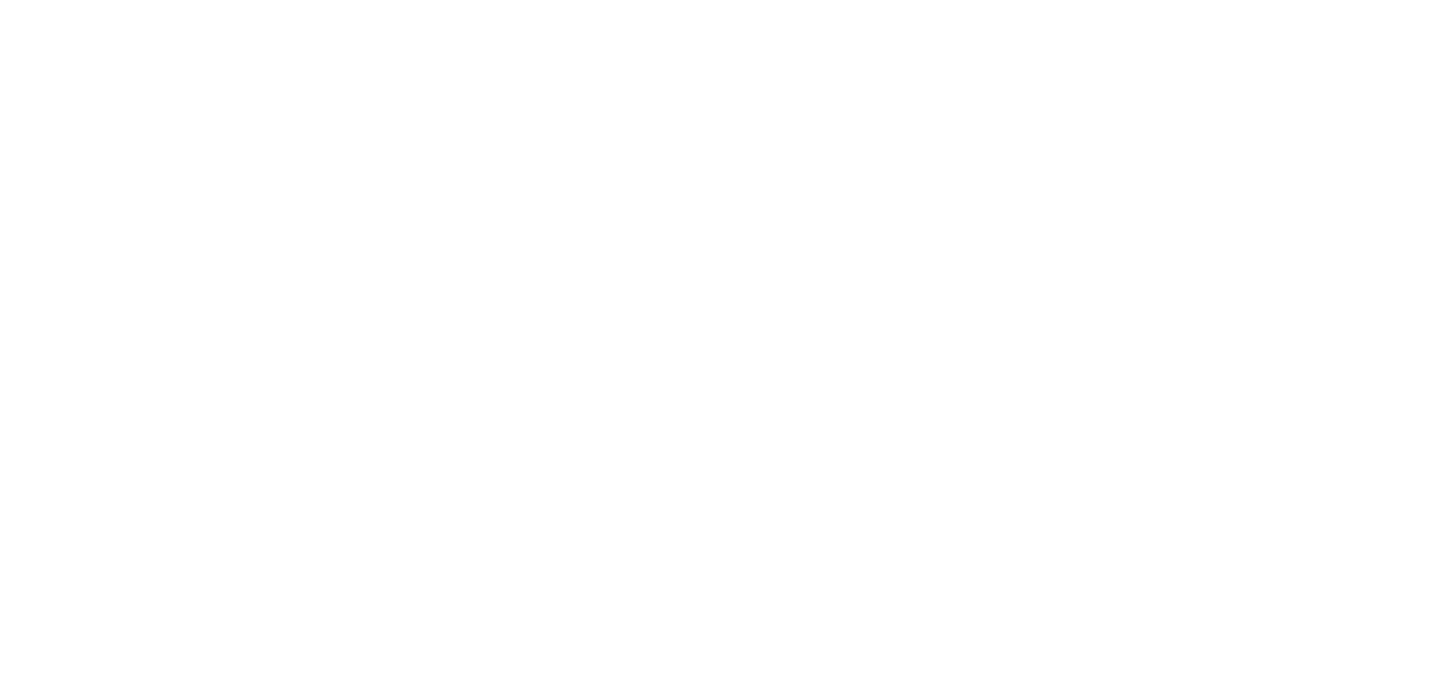 scroll, scrollTop: 0, scrollLeft: 0, axis: both 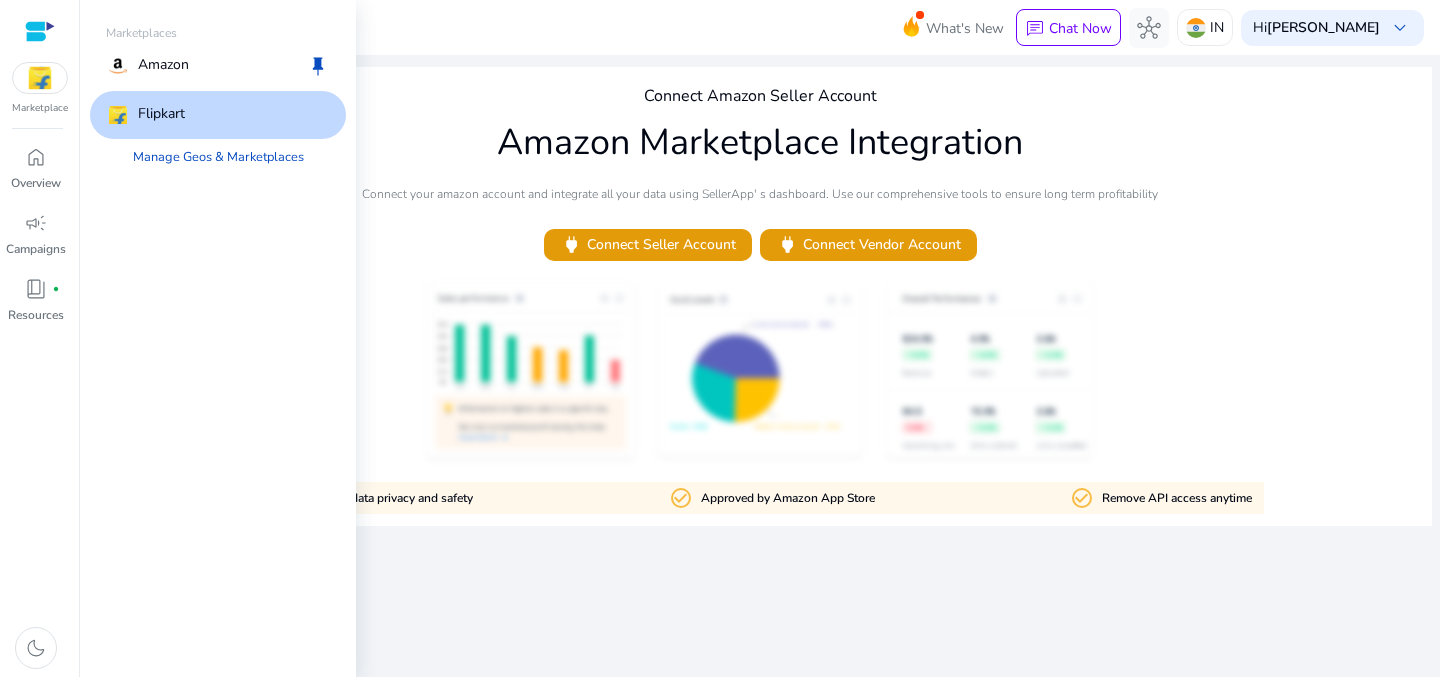 click at bounding box center [40, 78] 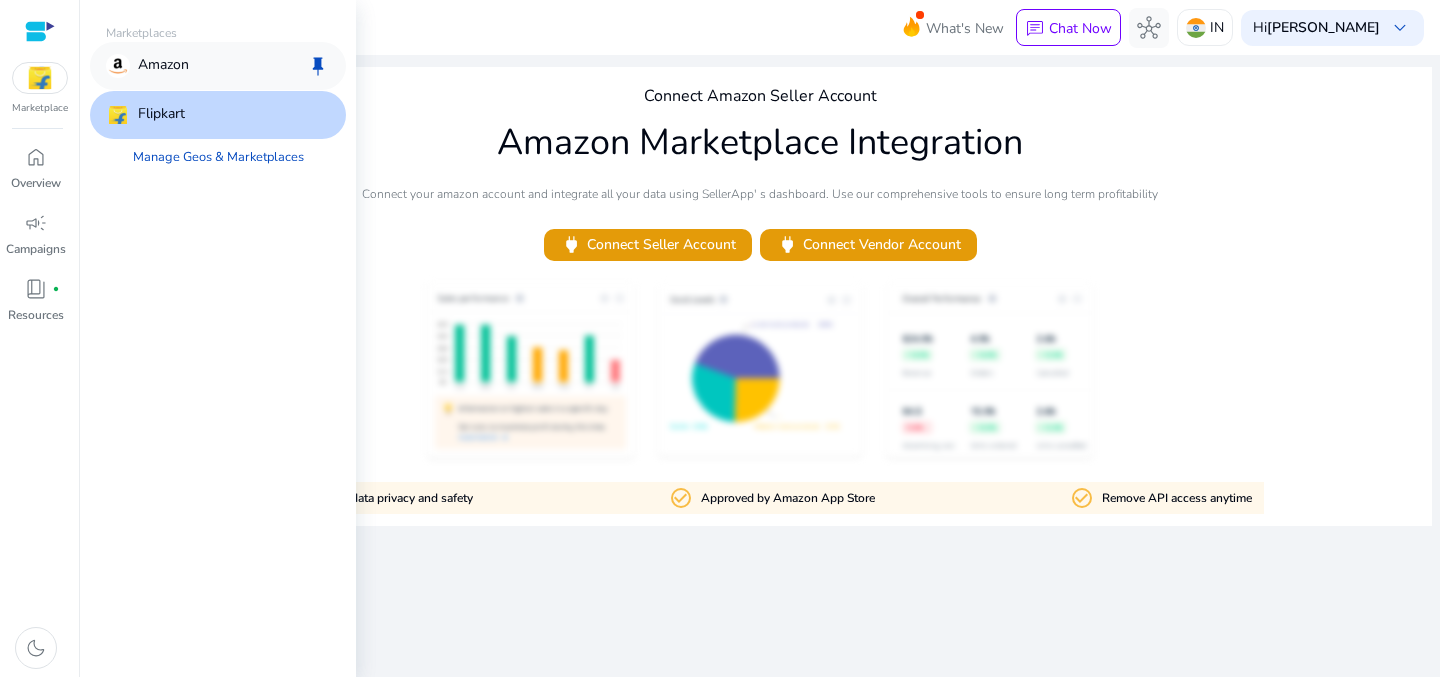 click on "Amazon" at bounding box center [163, 66] 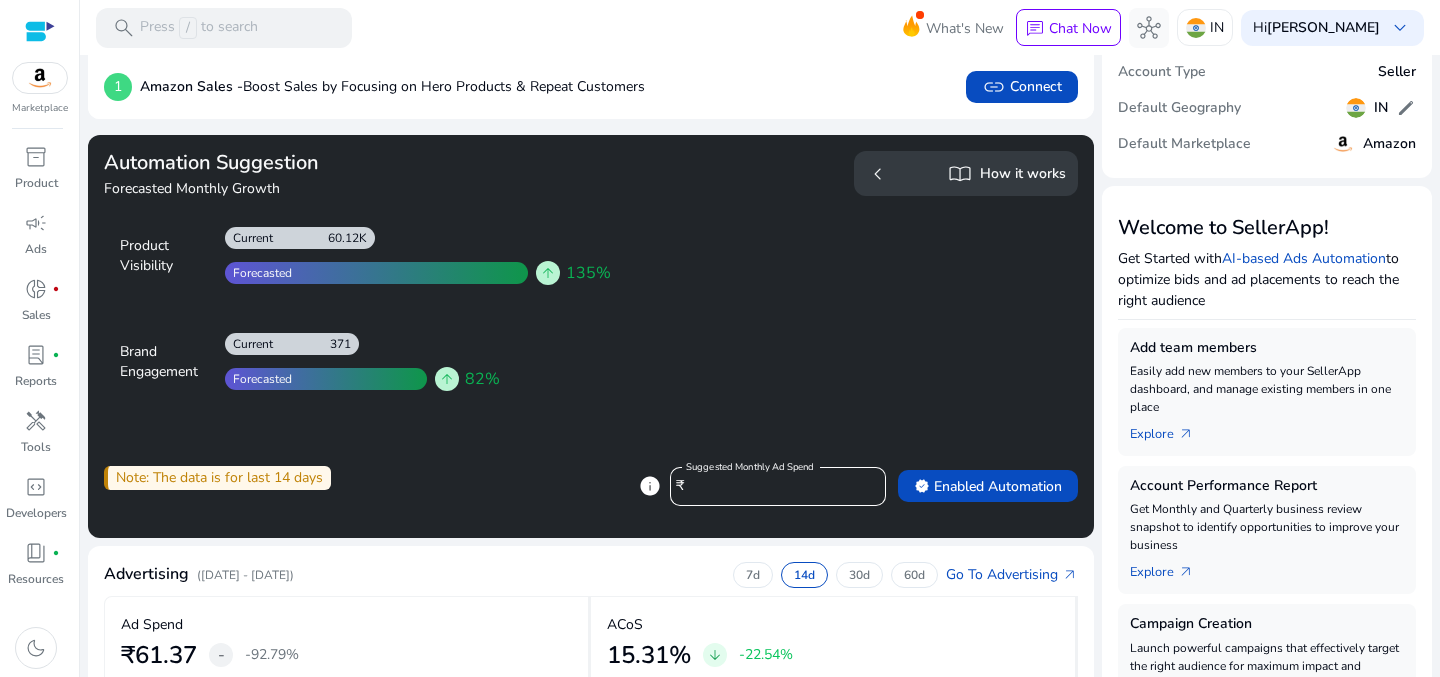 scroll, scrollTop: 93, scrollLeft: 0, axis: vertical 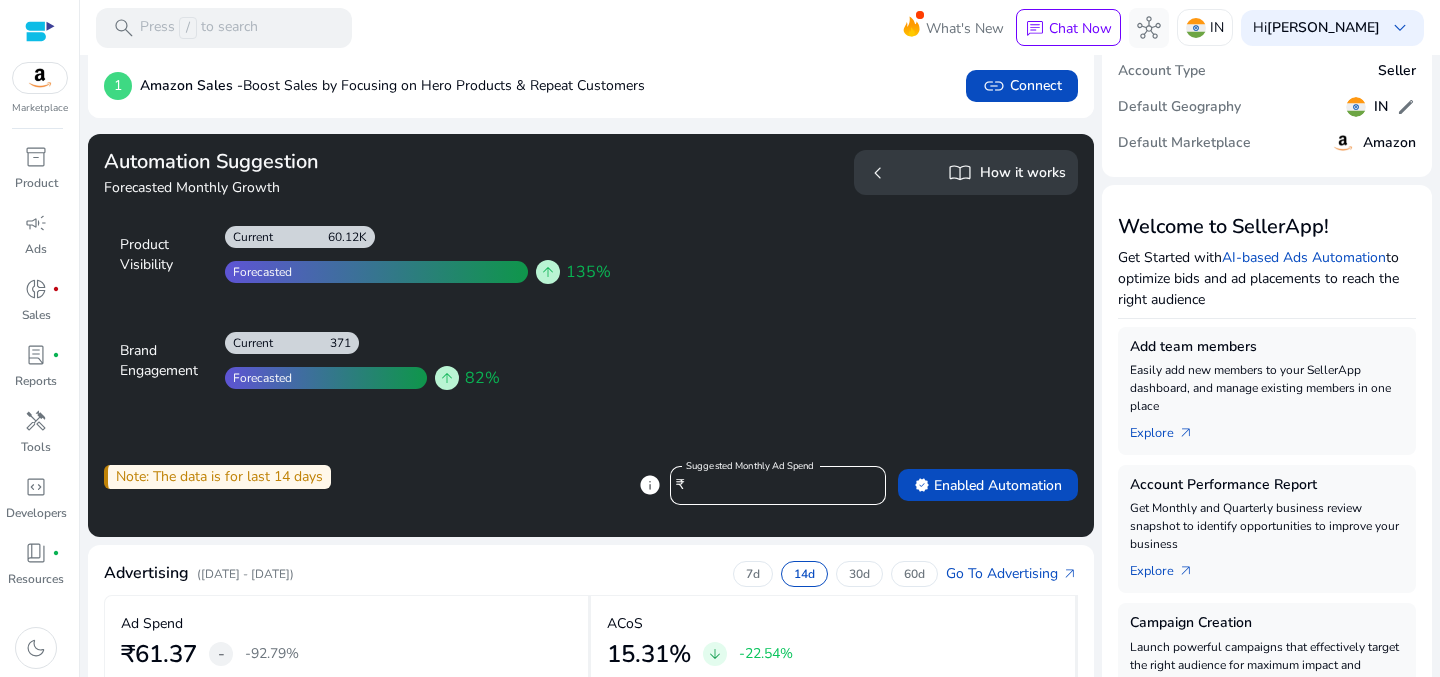 click on "*****" at bounding box center (780, 486) 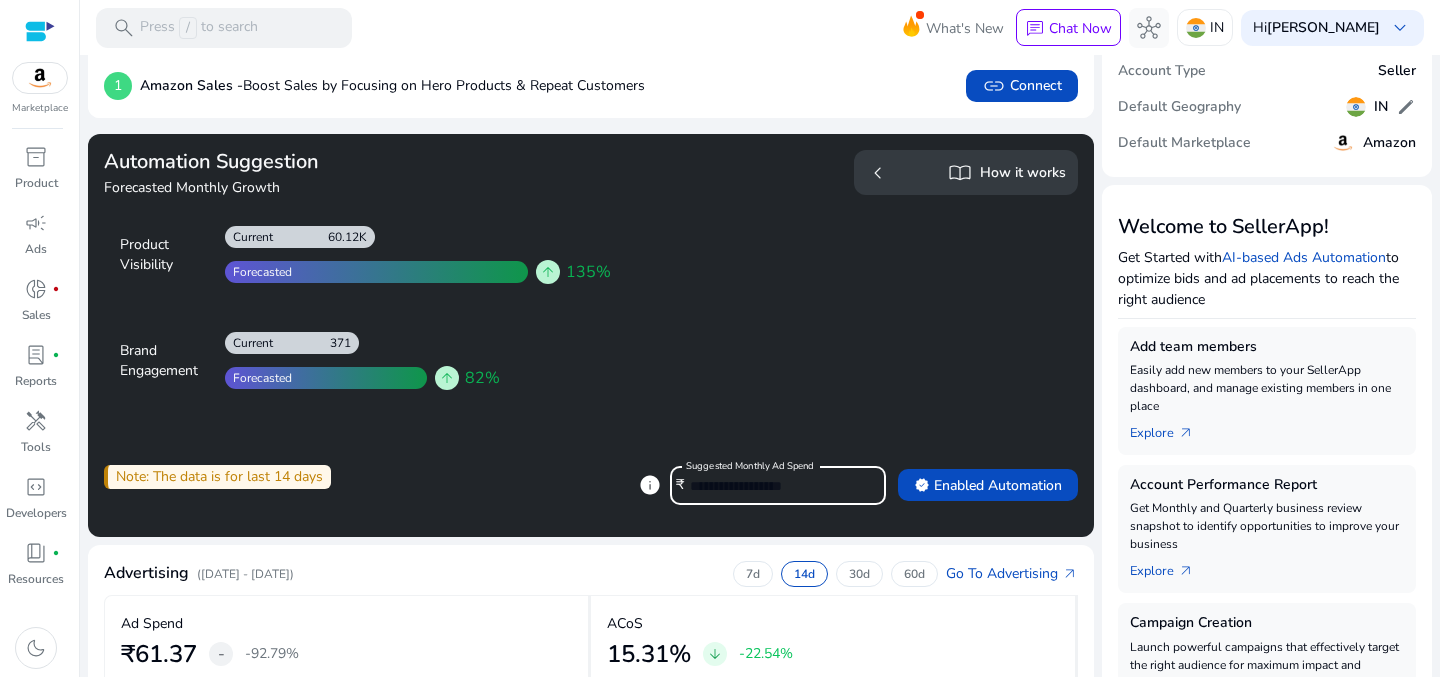 click on "*****" at bounding box center (780, 486) 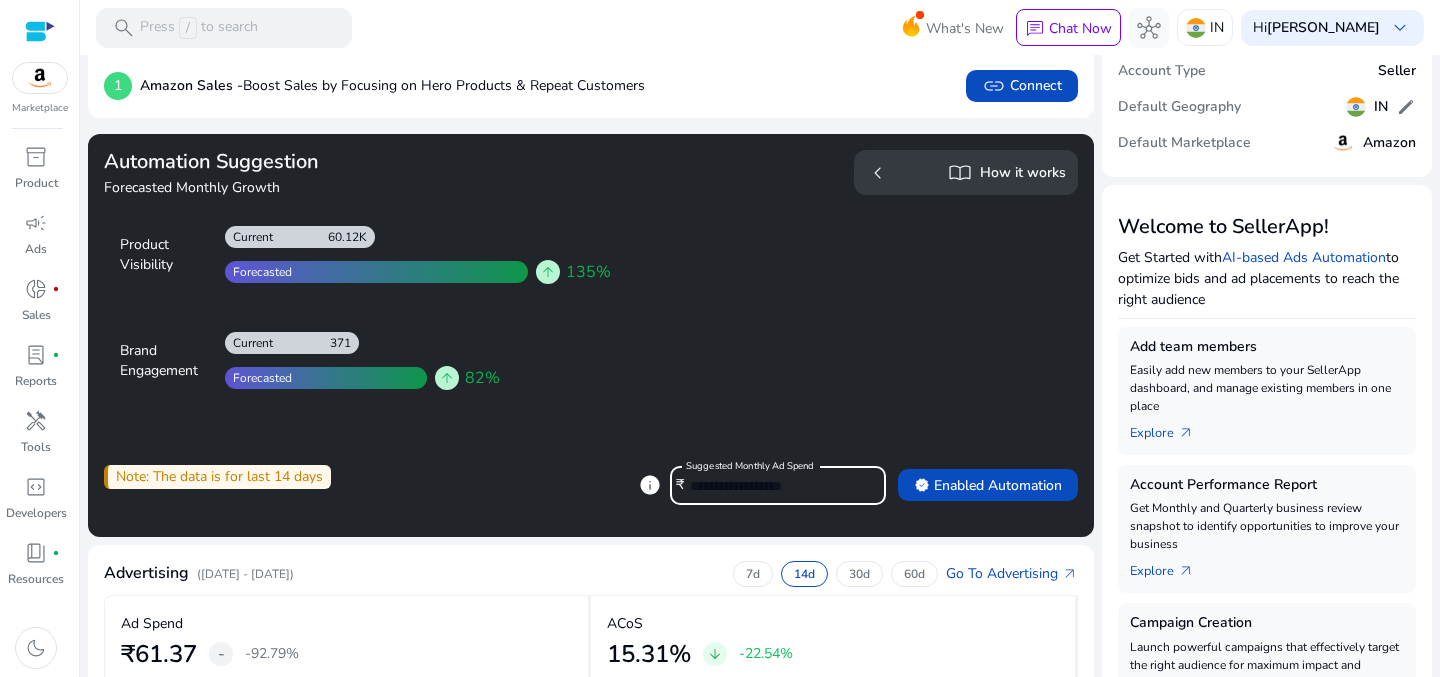 click on "*****" at bounding box center (780, 486) 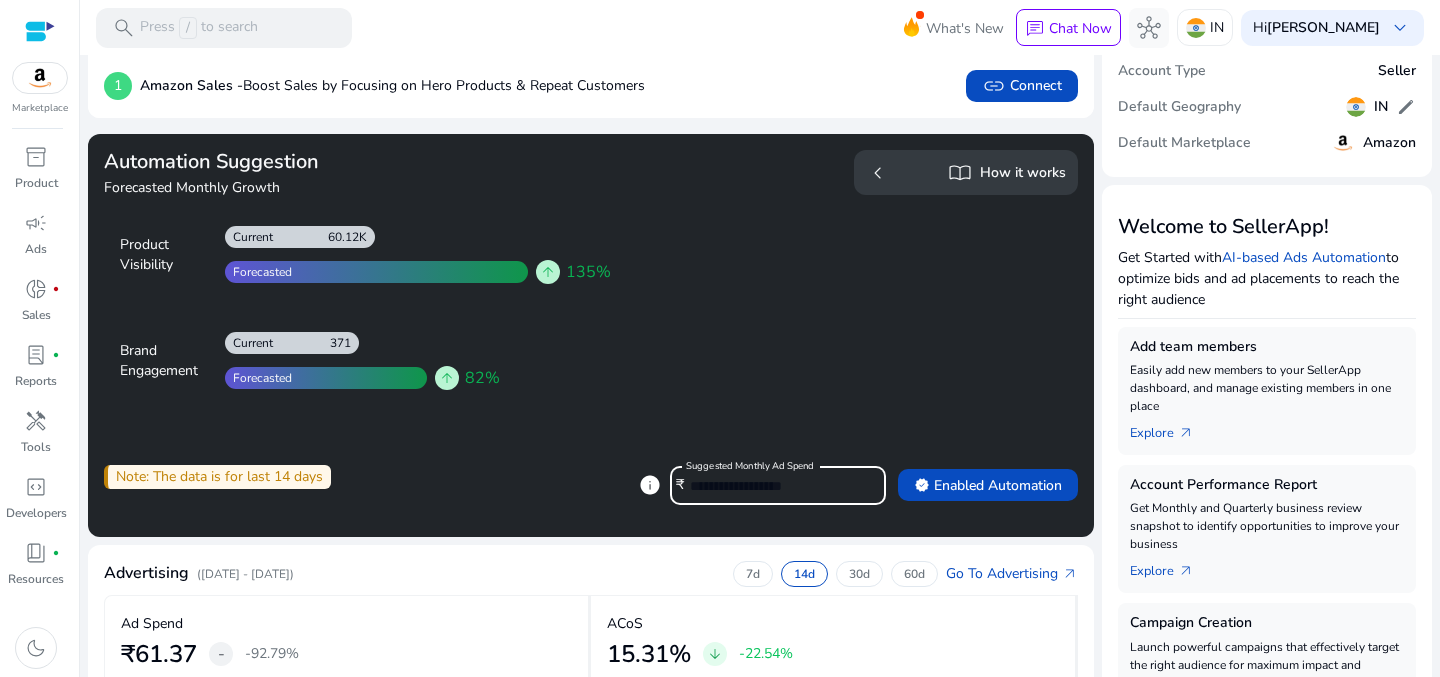click on "Forecasted Monthly Growth" 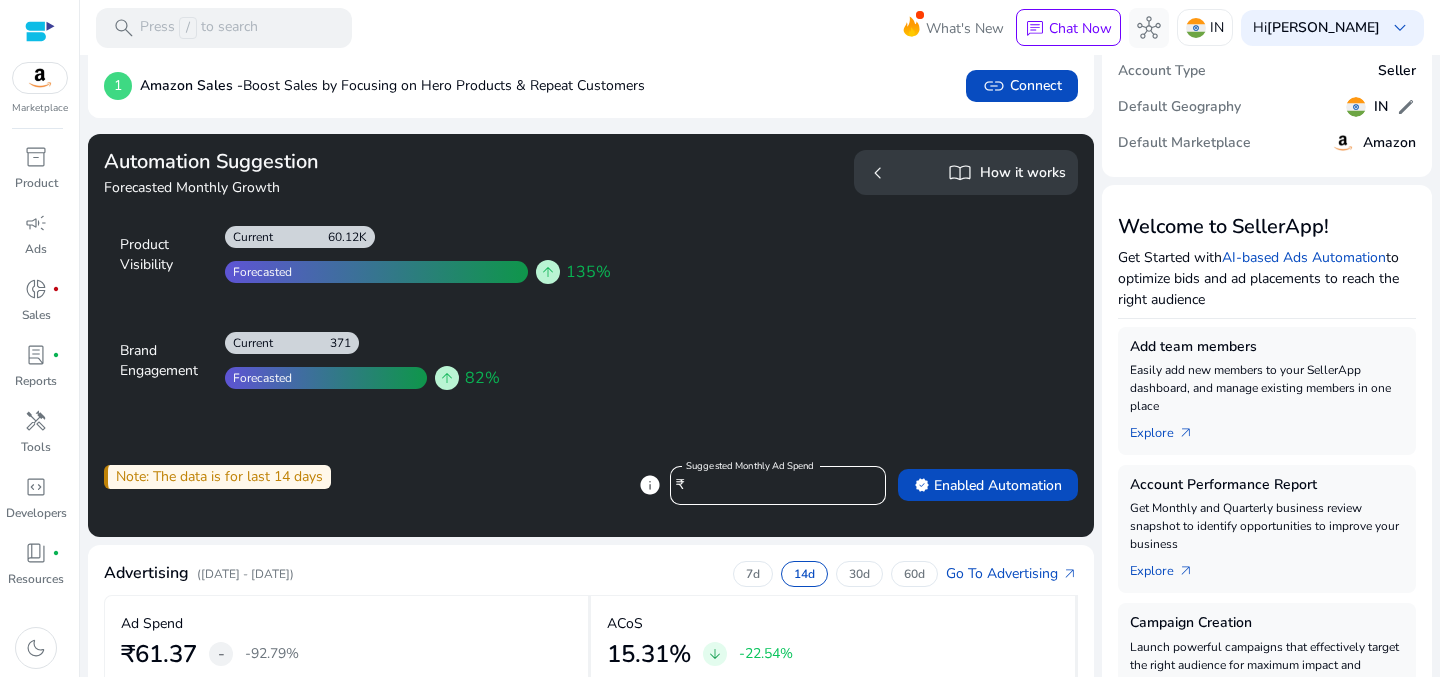 click on "Forecasted Monthly Growth" 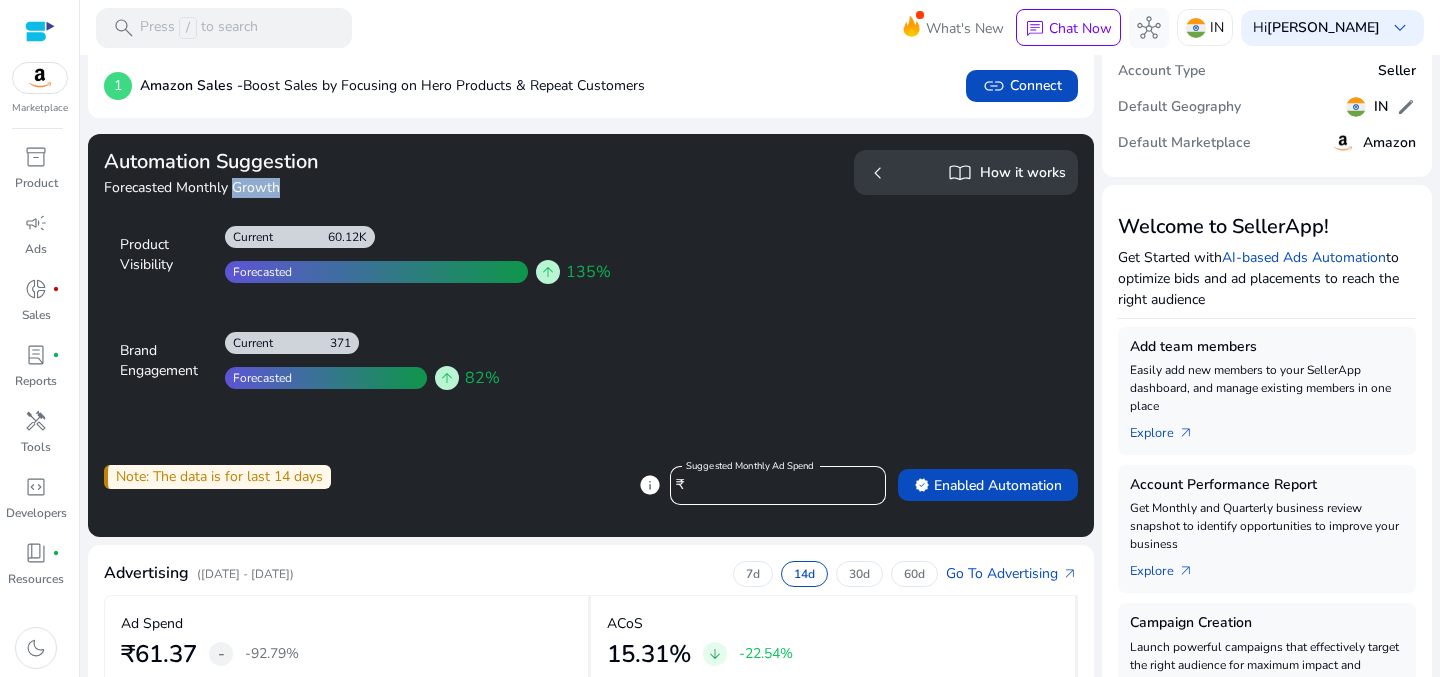 click on "Forecasted Monthly Growth" 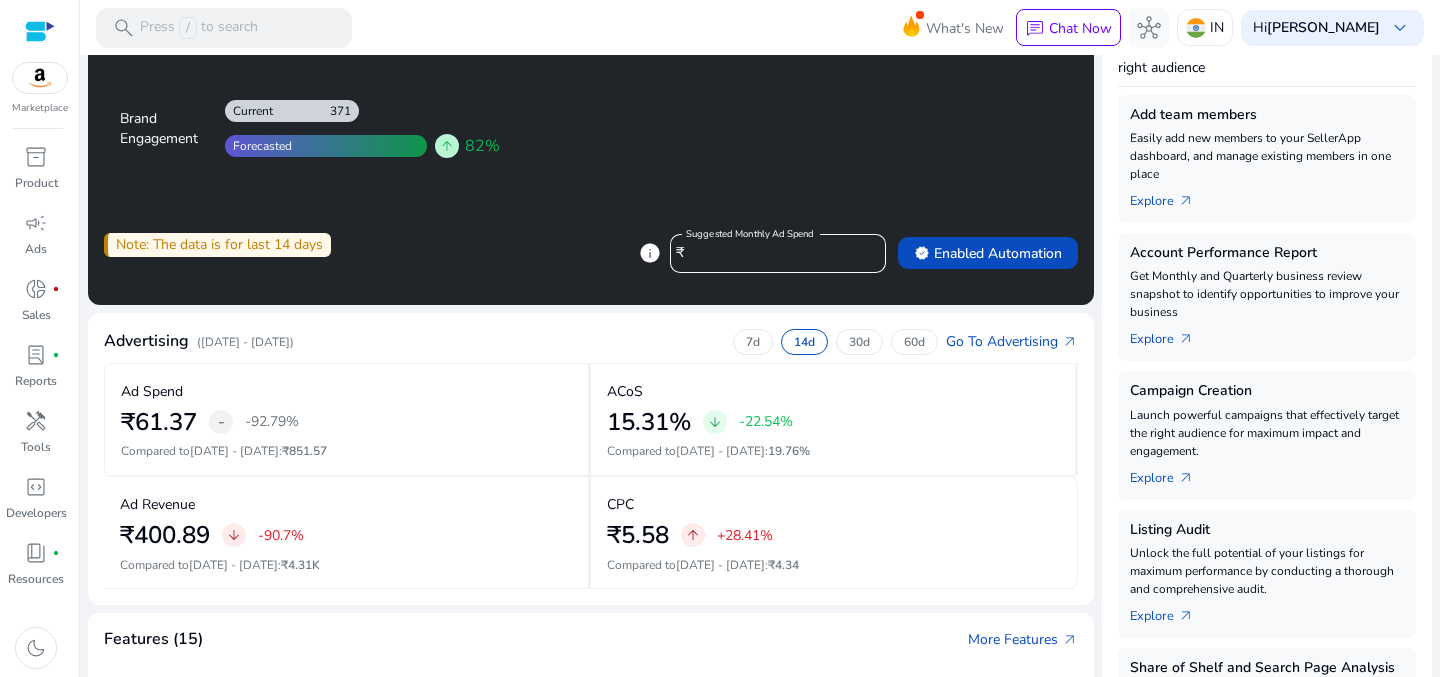 scroll, scrollTop: 0, scrollLeft: 0, axis: both 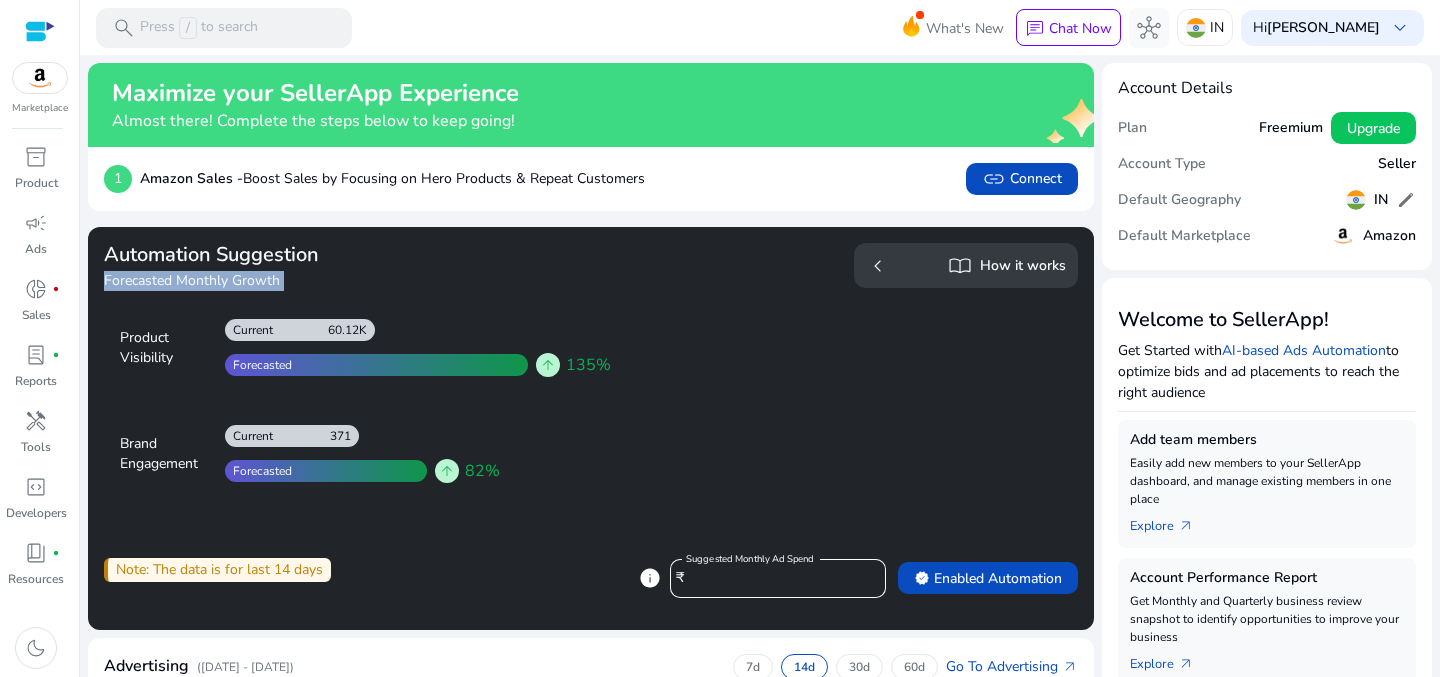 click on "1  Amazon Sales -  Boost Sales by Focusing on Hero Products & Repeat Customers" 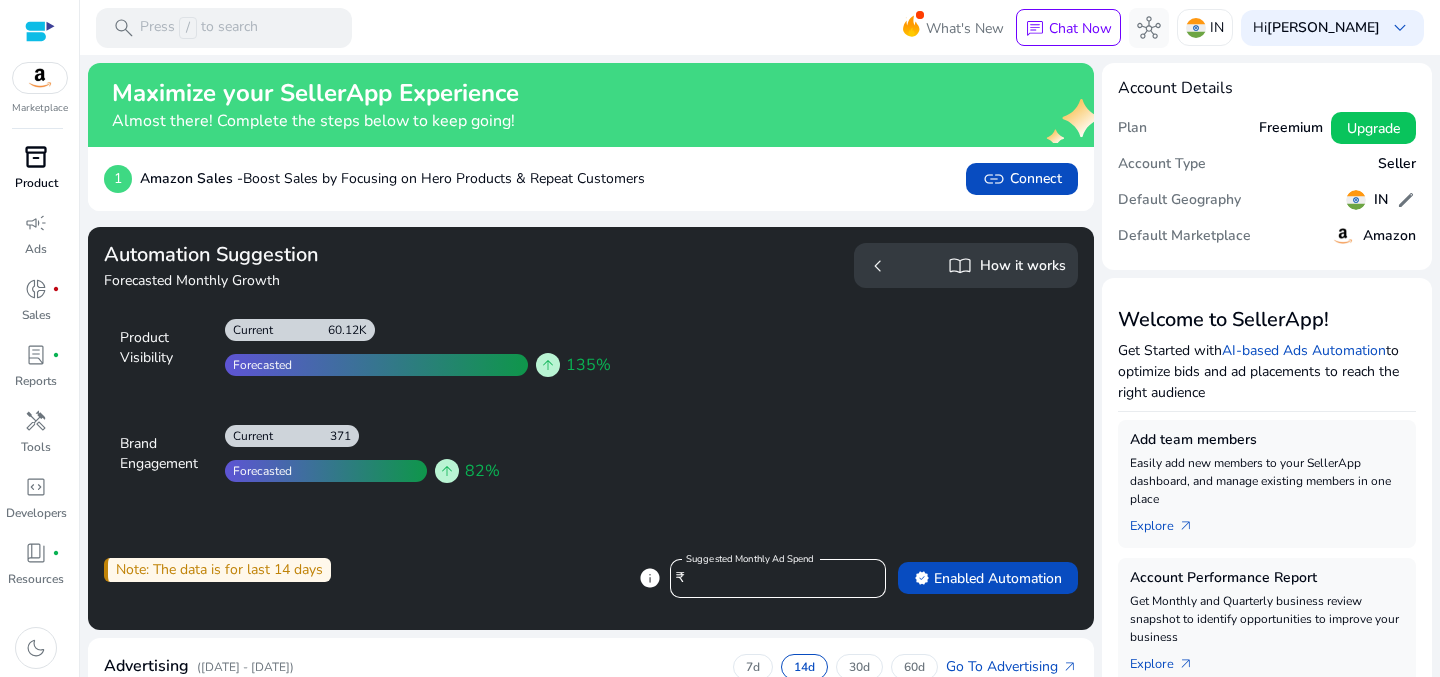 click on "inventory_2" at bounding box center (36, 157) 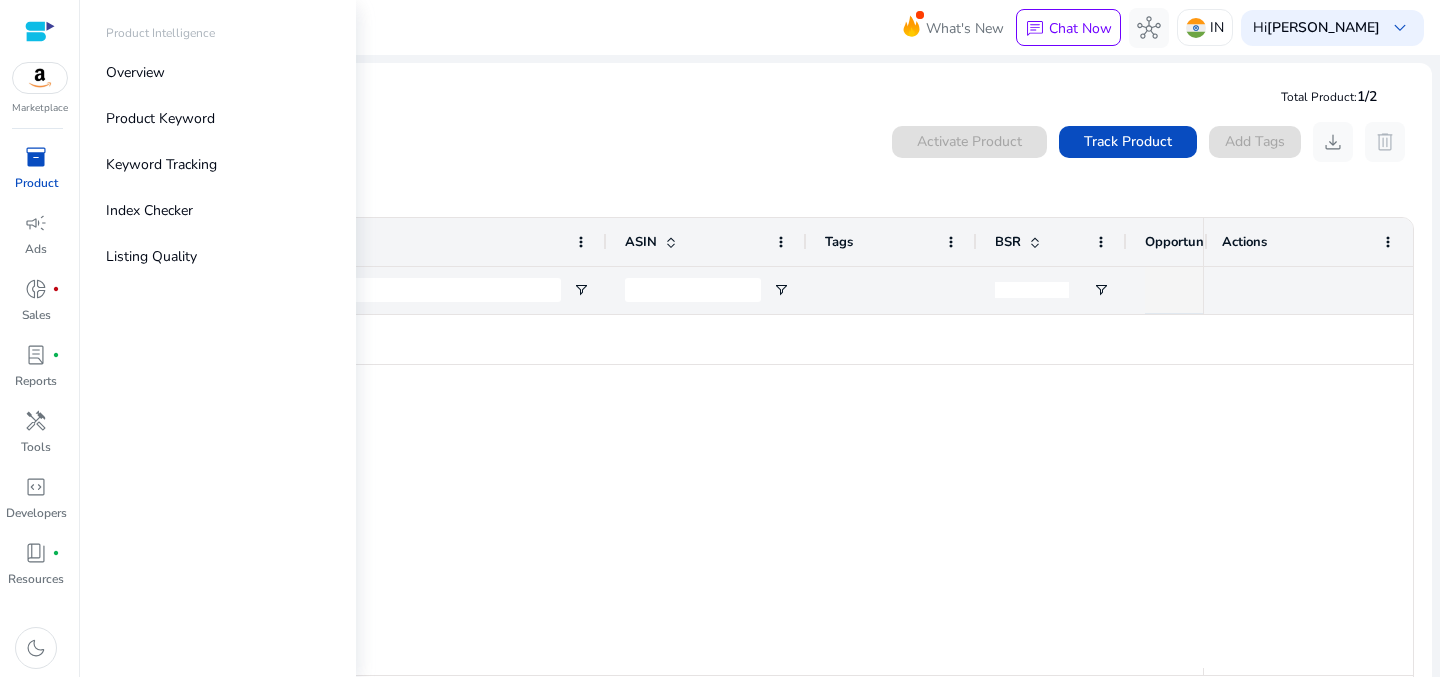 scroll, scrollTop: 0, scrollLeft: 0, axis: both 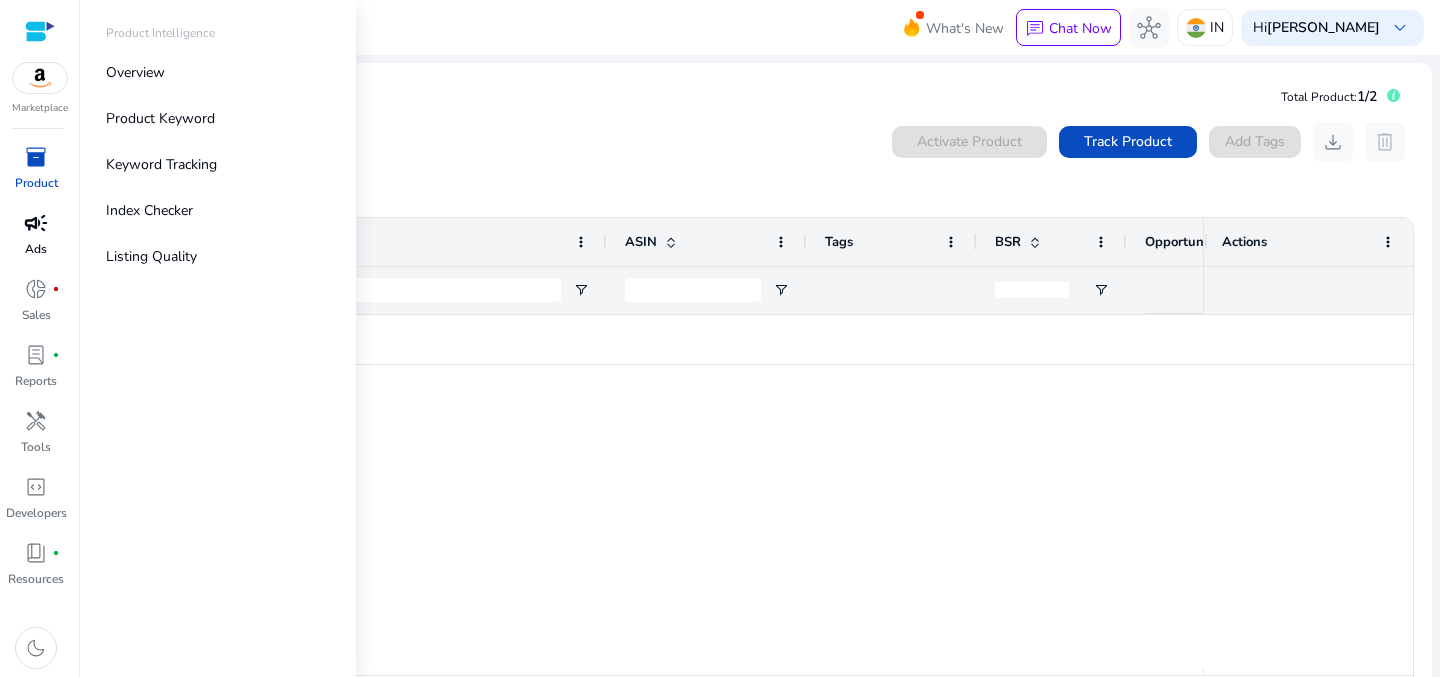 click on "Ads" at bounding box center [36, 249] 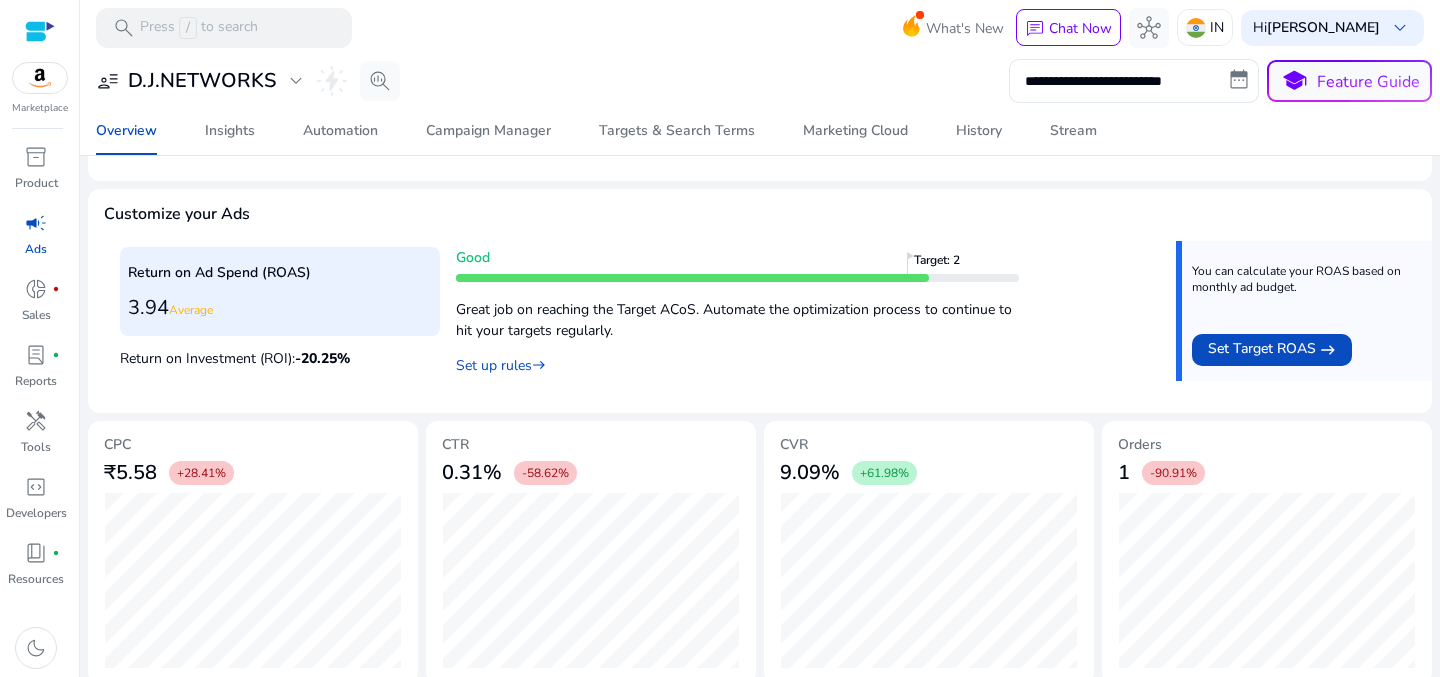 scroll, scrollTop: 0, scrollLeft: 0, axis: both 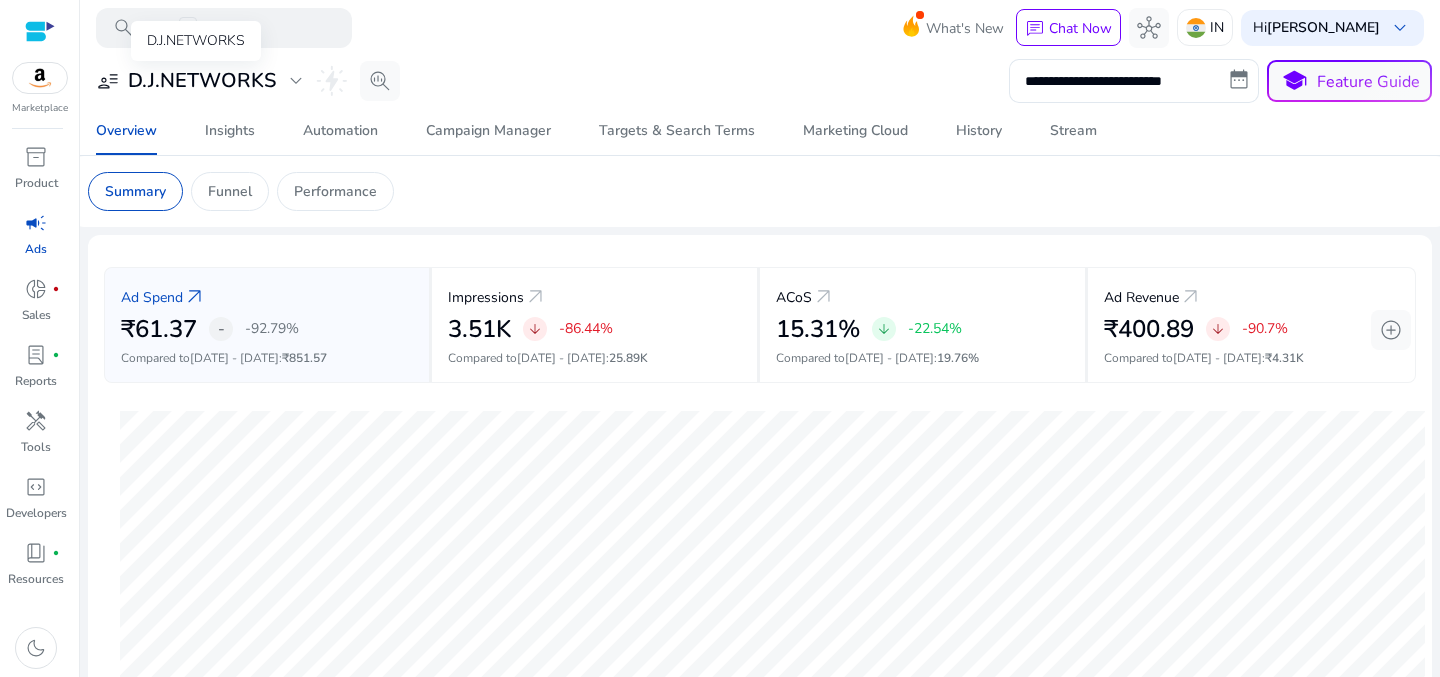 click on "D.J.NETWORKS" 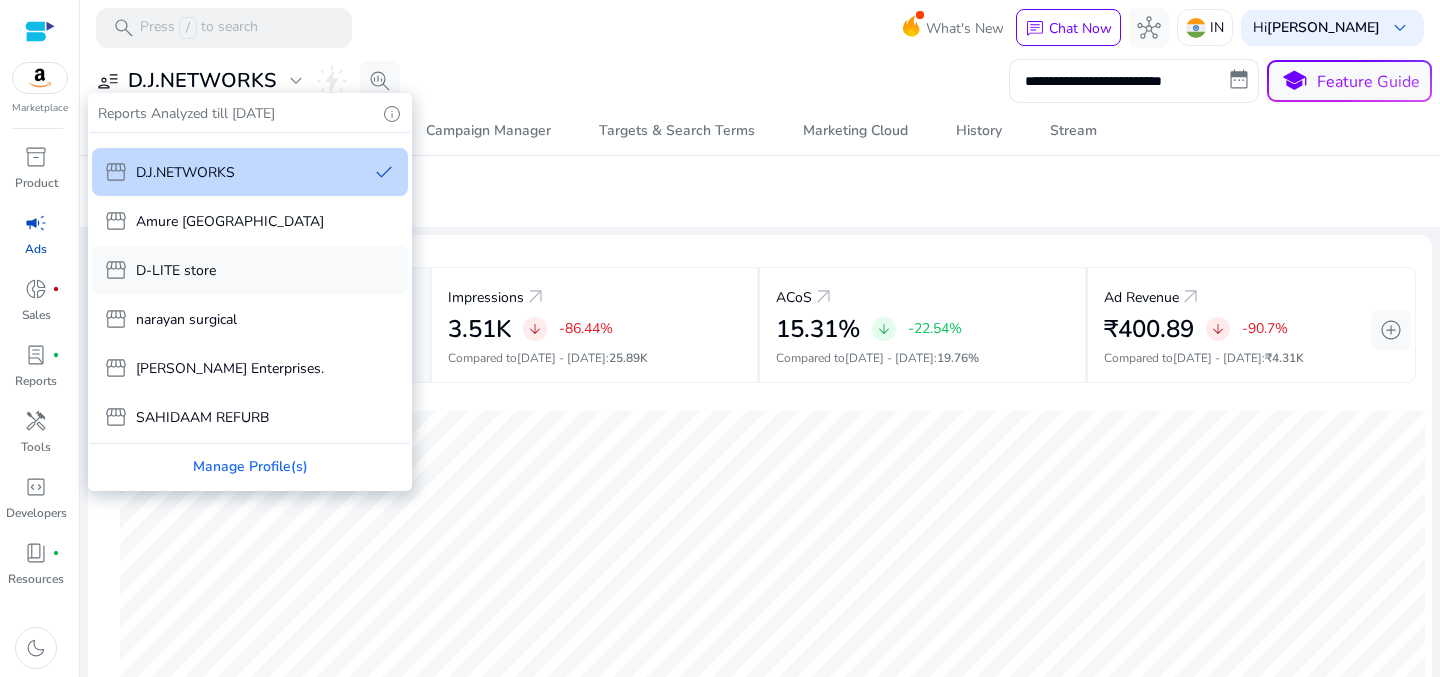 scroll, scrollTop: 0, scrollLeft: 0, axis: both 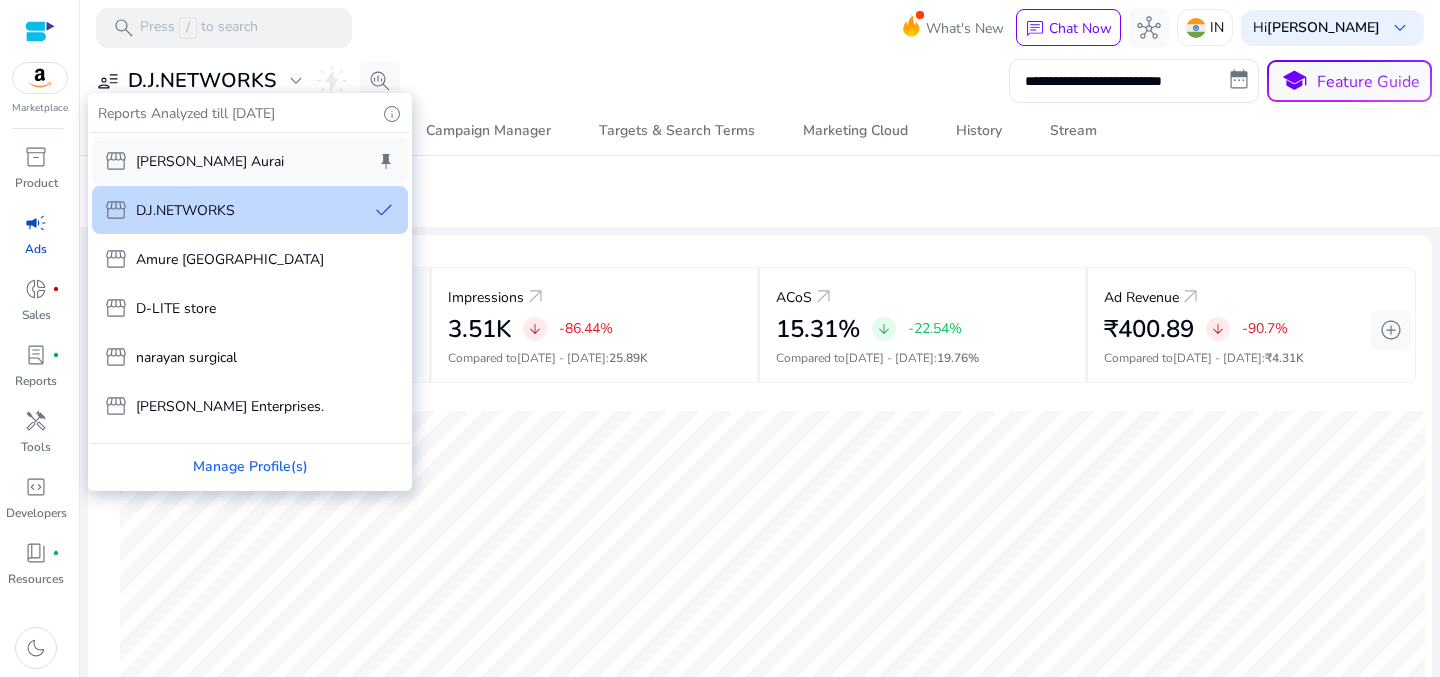 click on "[PERSON_NAME] Aurai" at bounding box center (210, 161) 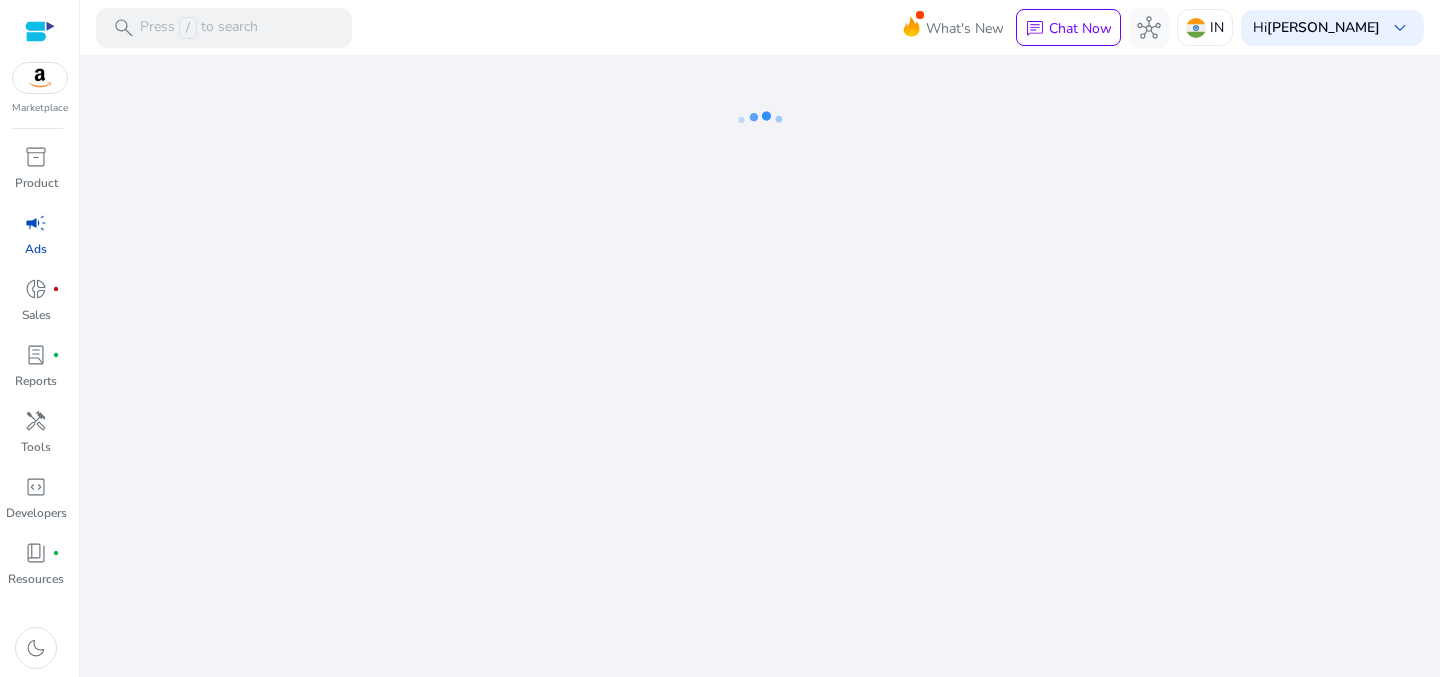 select on "*" 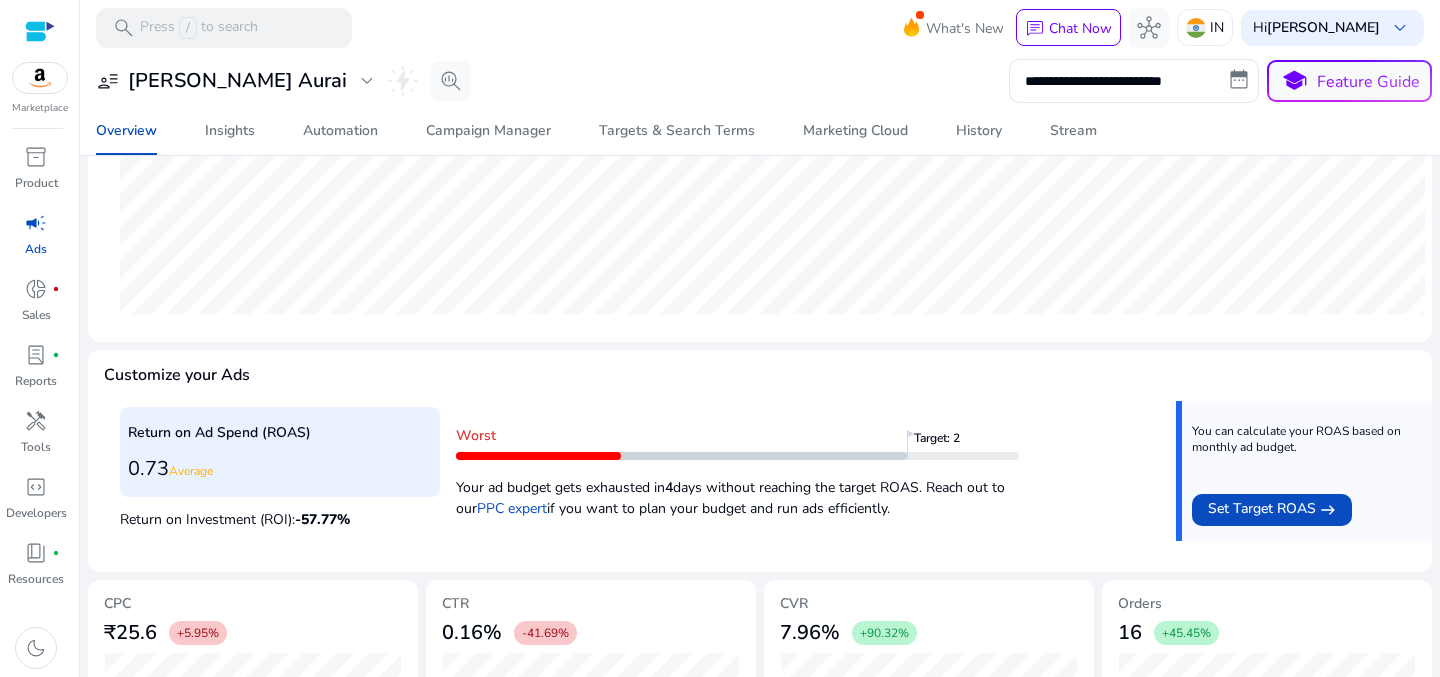 scroll, scrollTop: 0, scrollLeft: 0, axis: both 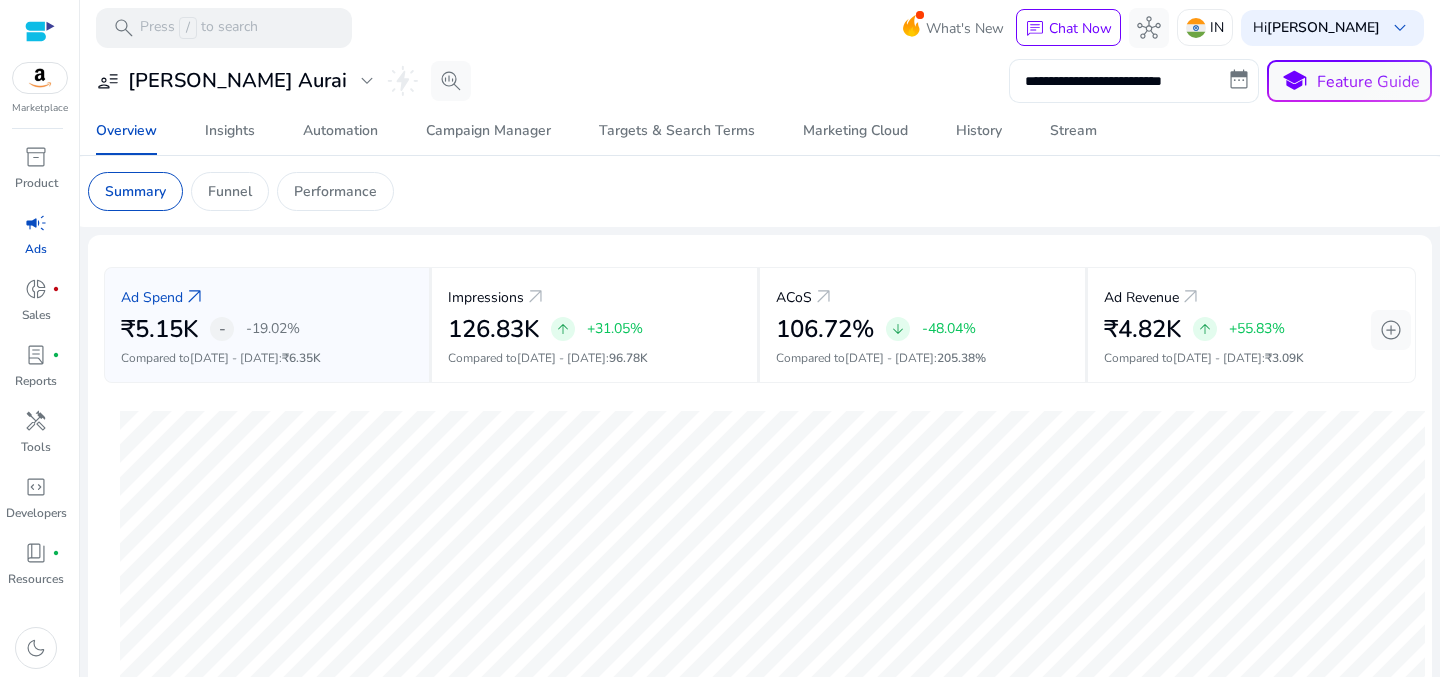 click on "**********" at bounding box center (1134, 81) 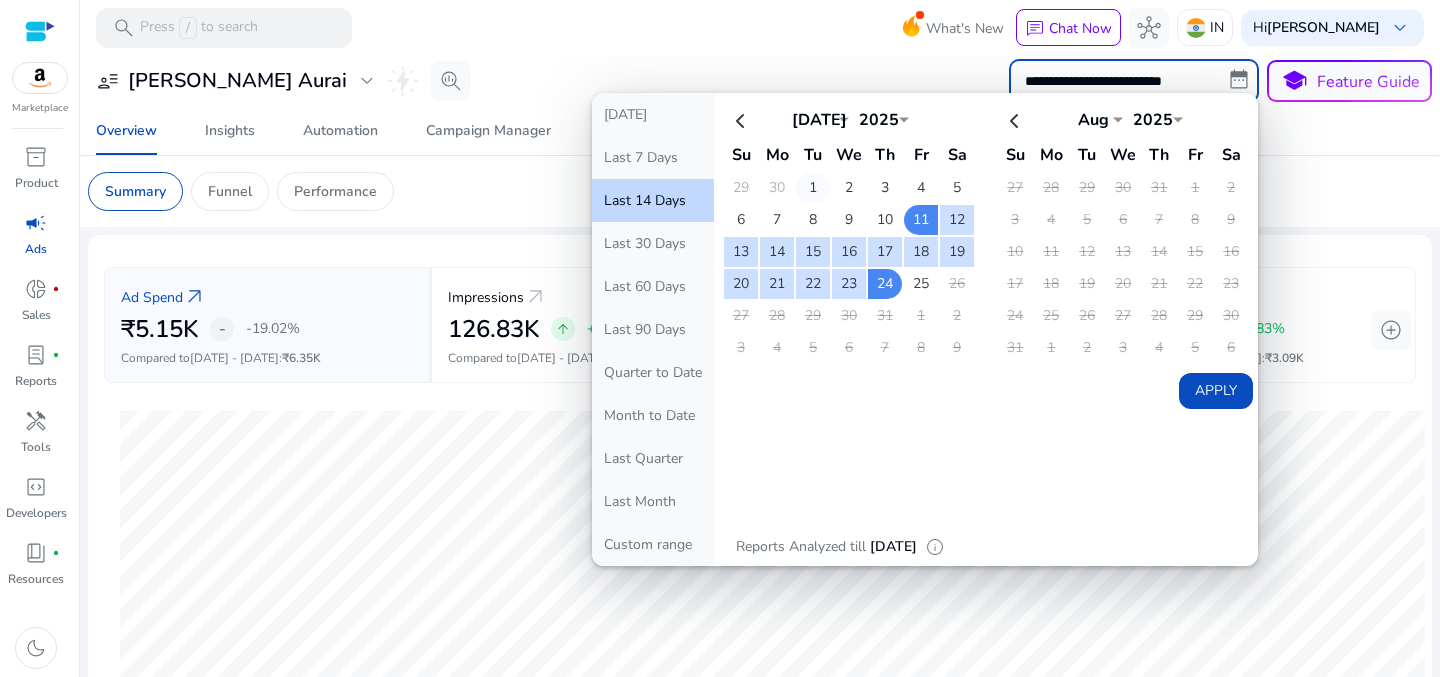click on "1" 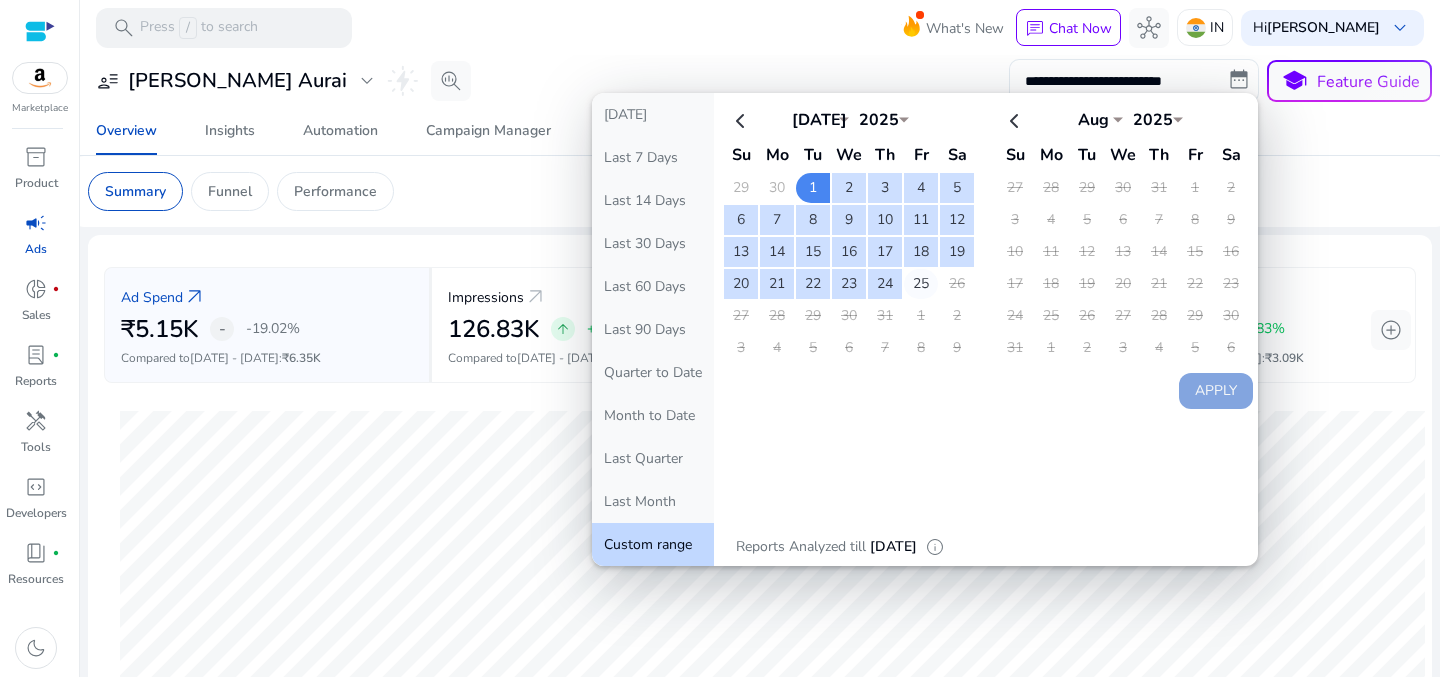 click on "25" 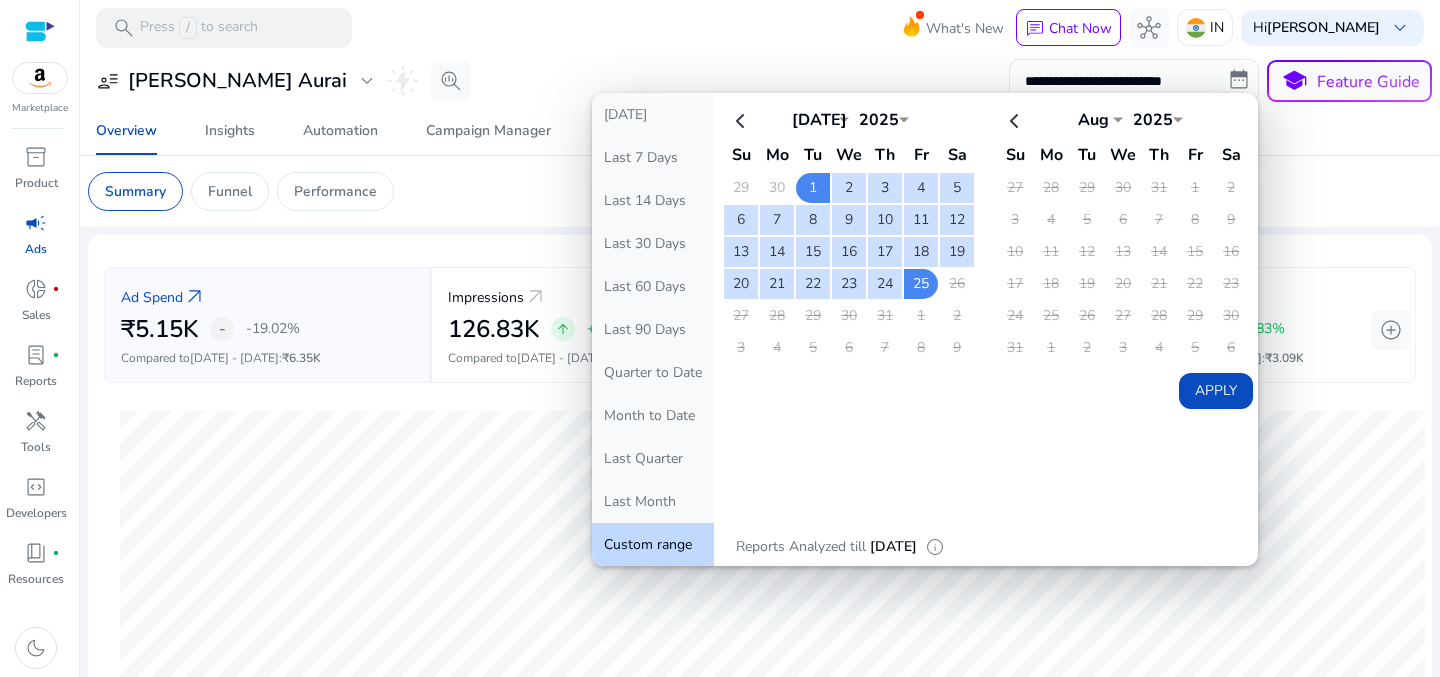 click on "Apply" 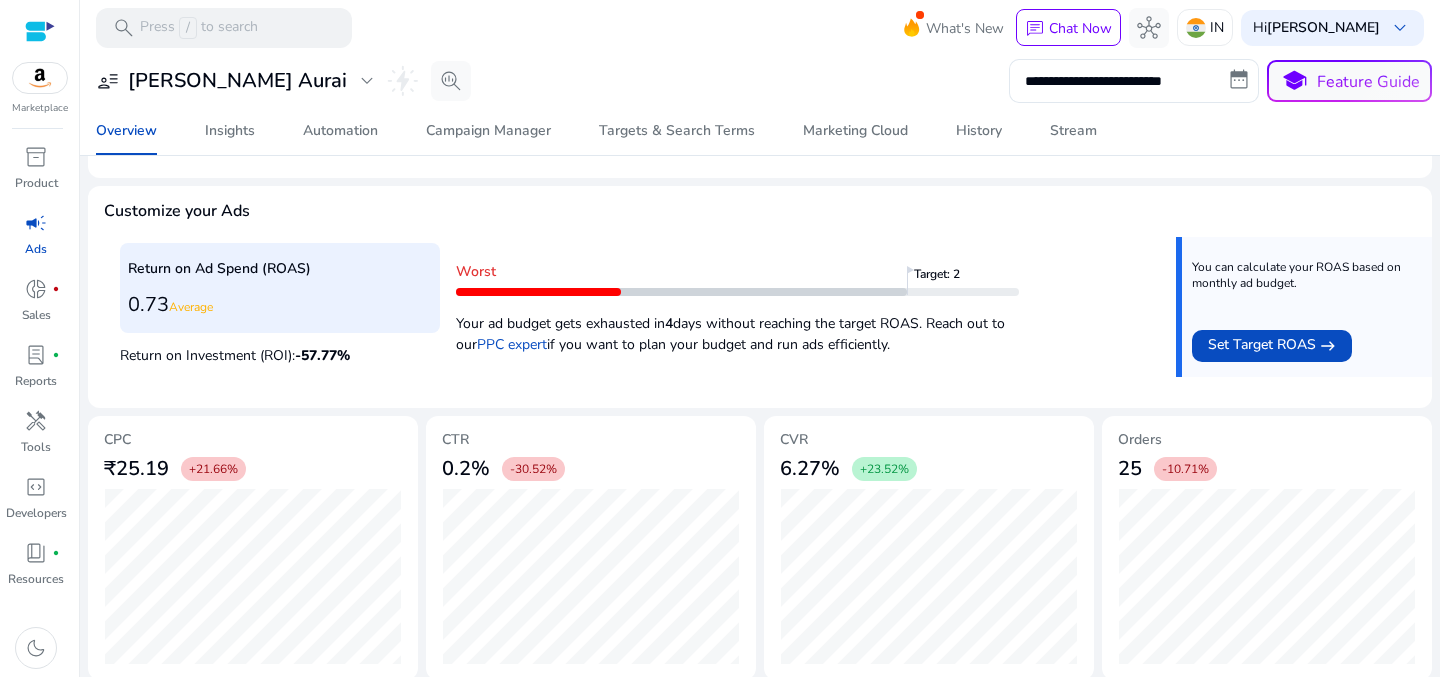 scroll, scrollTop: 722, scrollLeft: 0, axis: vertical 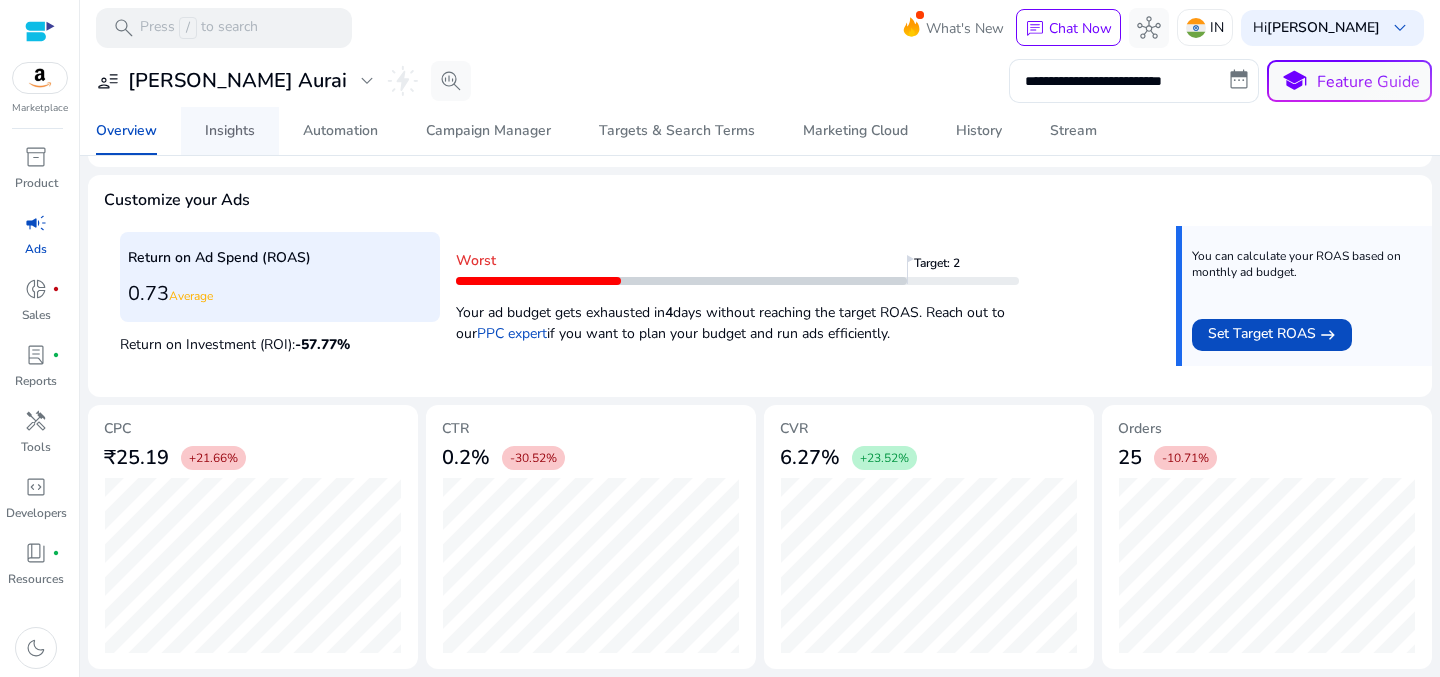 click on "Insights" at bounding box center [230, 131] 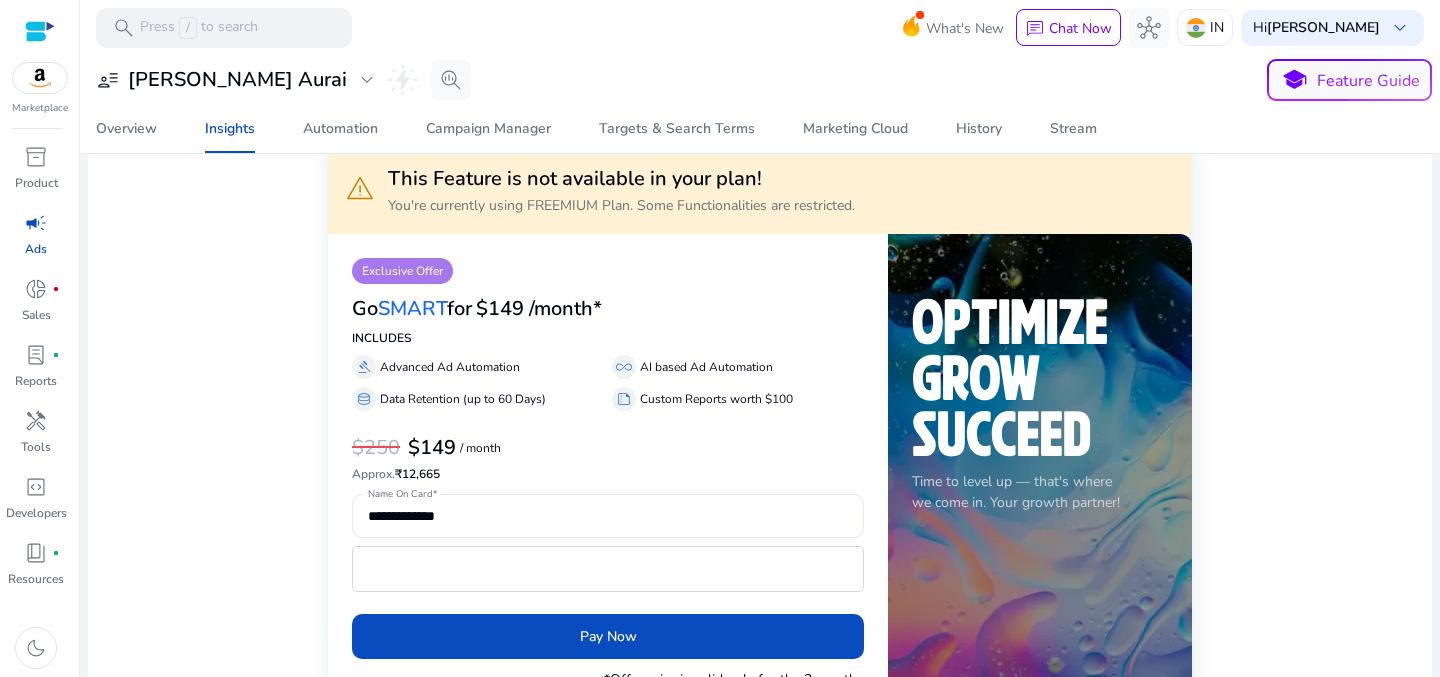 scroll, scrollTop: 59, scrollLeft: 0, axis: vertical 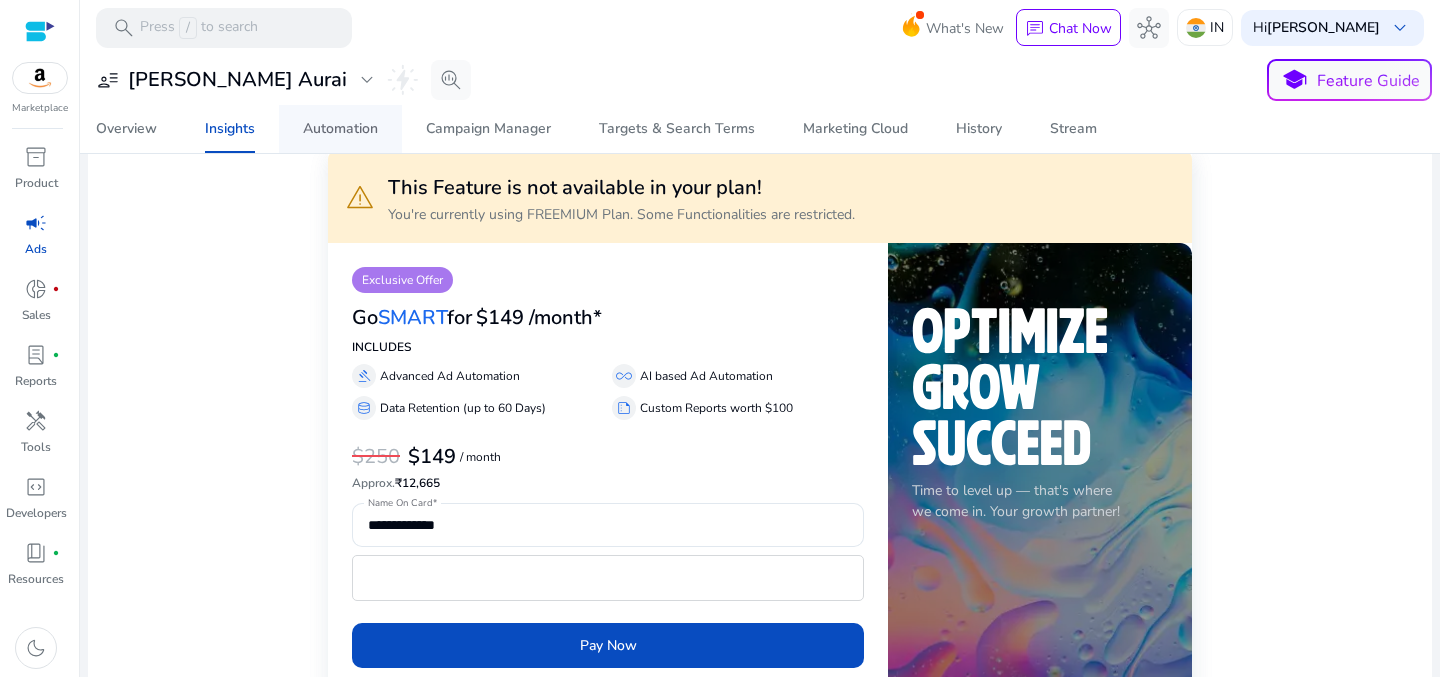 click on "Automation" at bounding box center (340, 129) 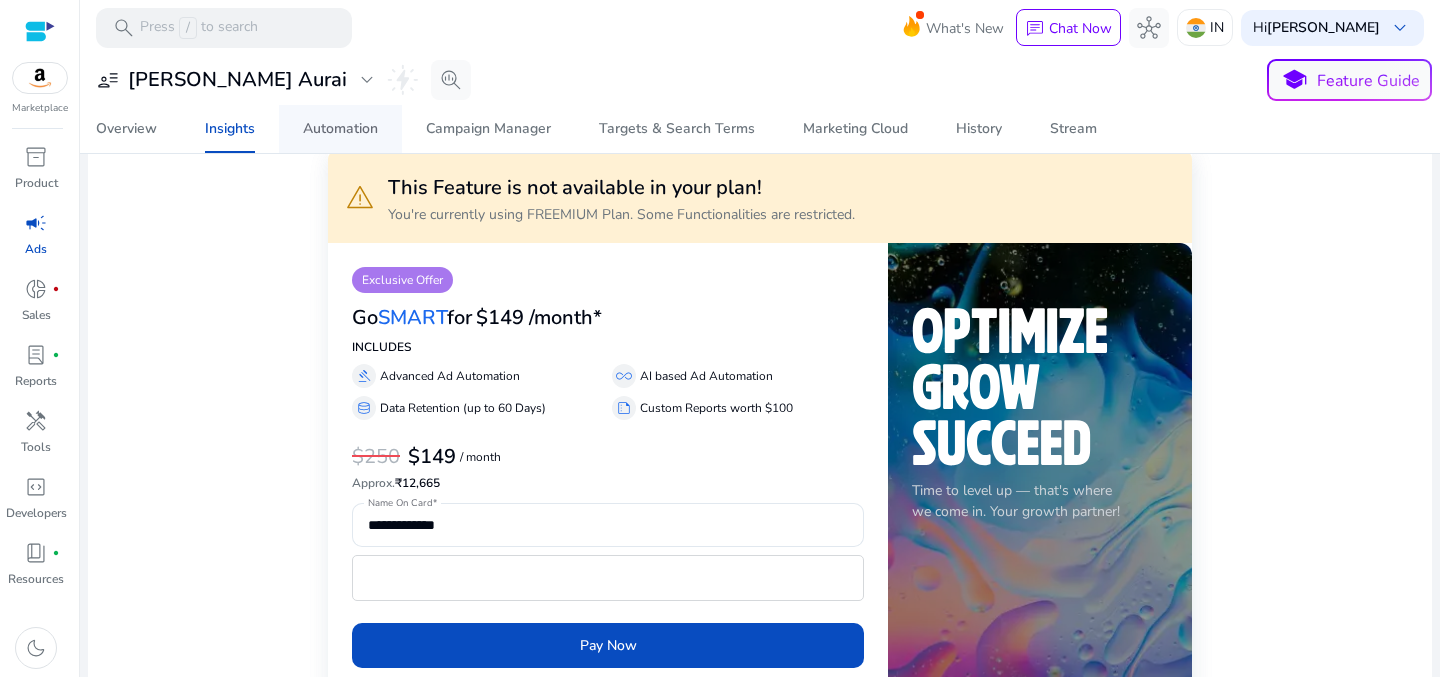 scroll, scrollTop: 0, scrollLeft: 0, axis: both 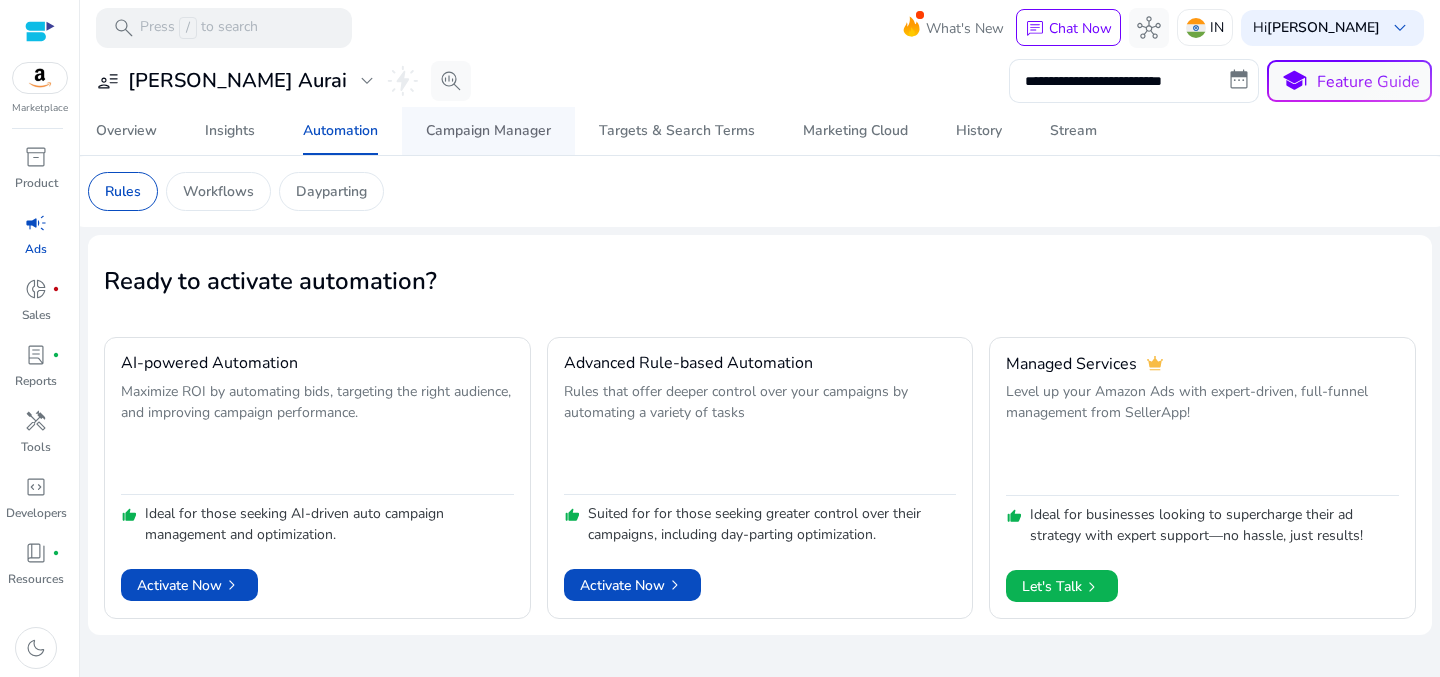 click on "Campaign Manager" at bounding box center [488, 131] 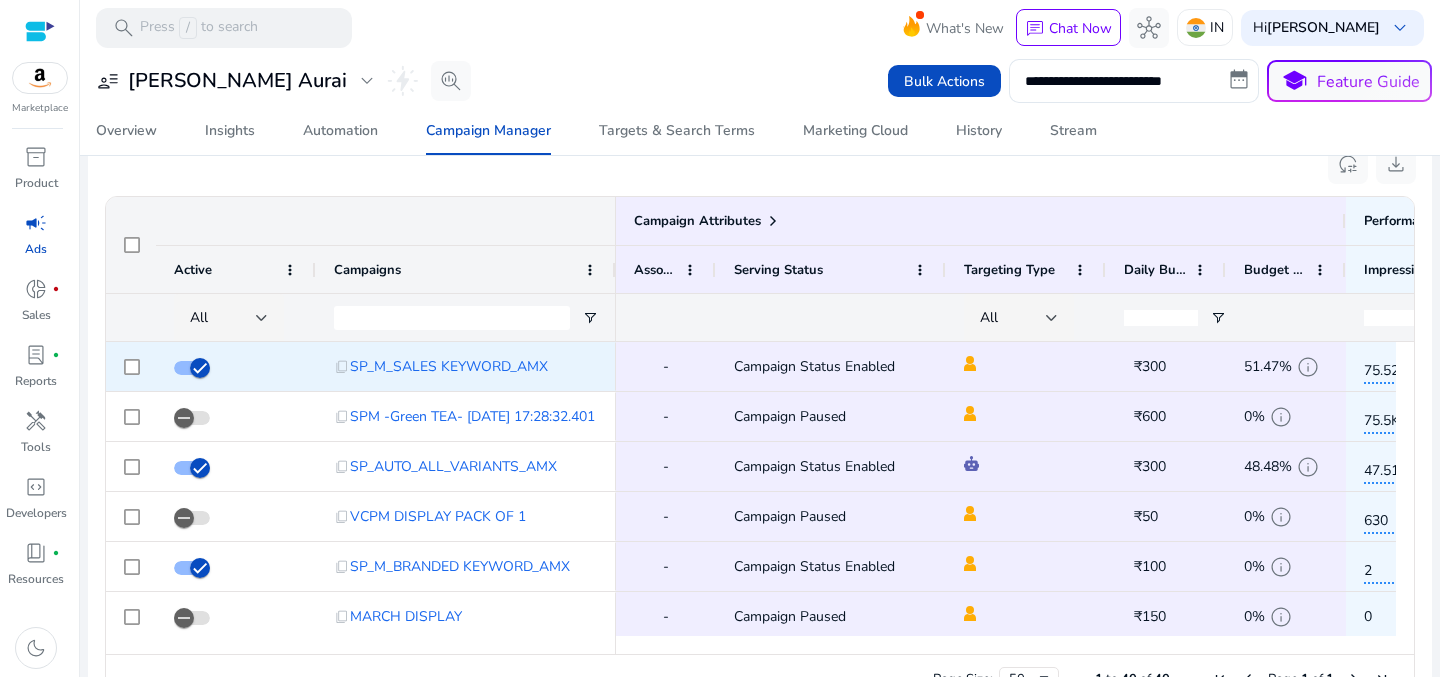 scroll, scrollTop: 1351, scrollLeft: 0, axis: vertical 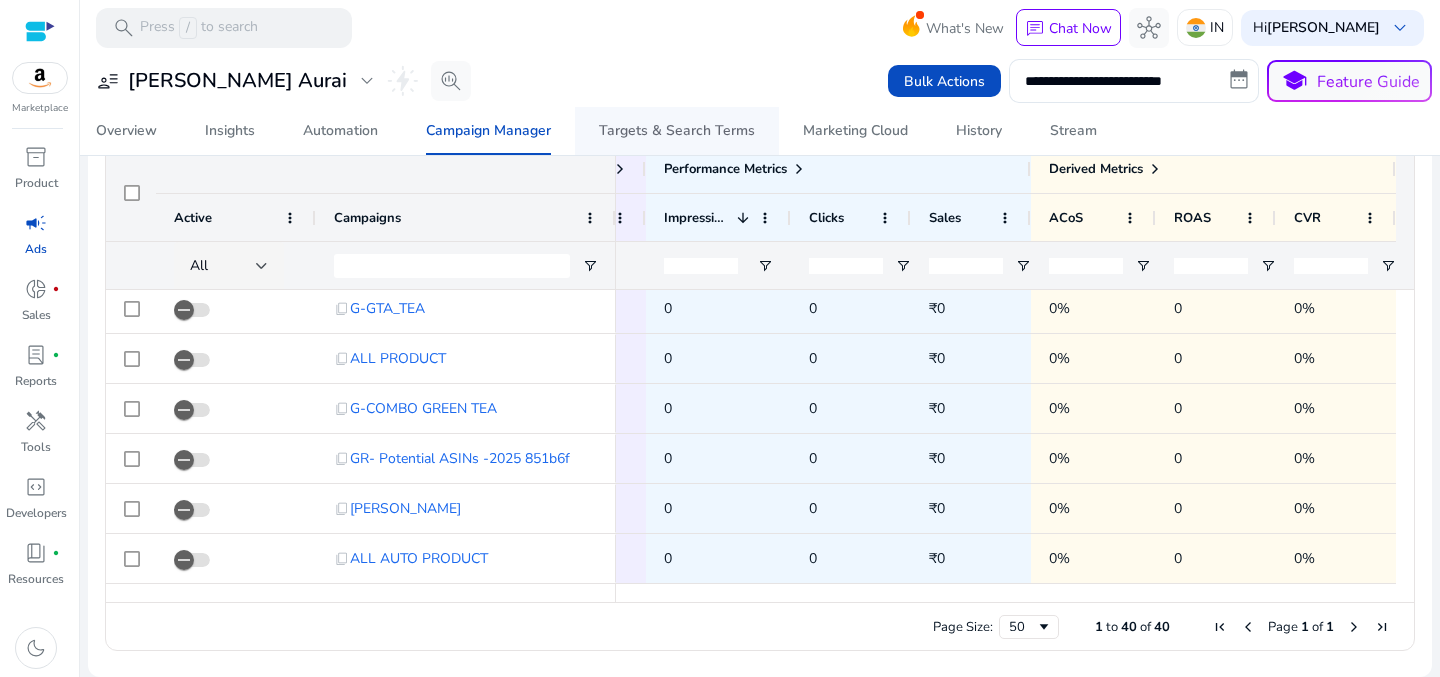 click on "Targets & Search Terms" at bounding box center [677, 131] 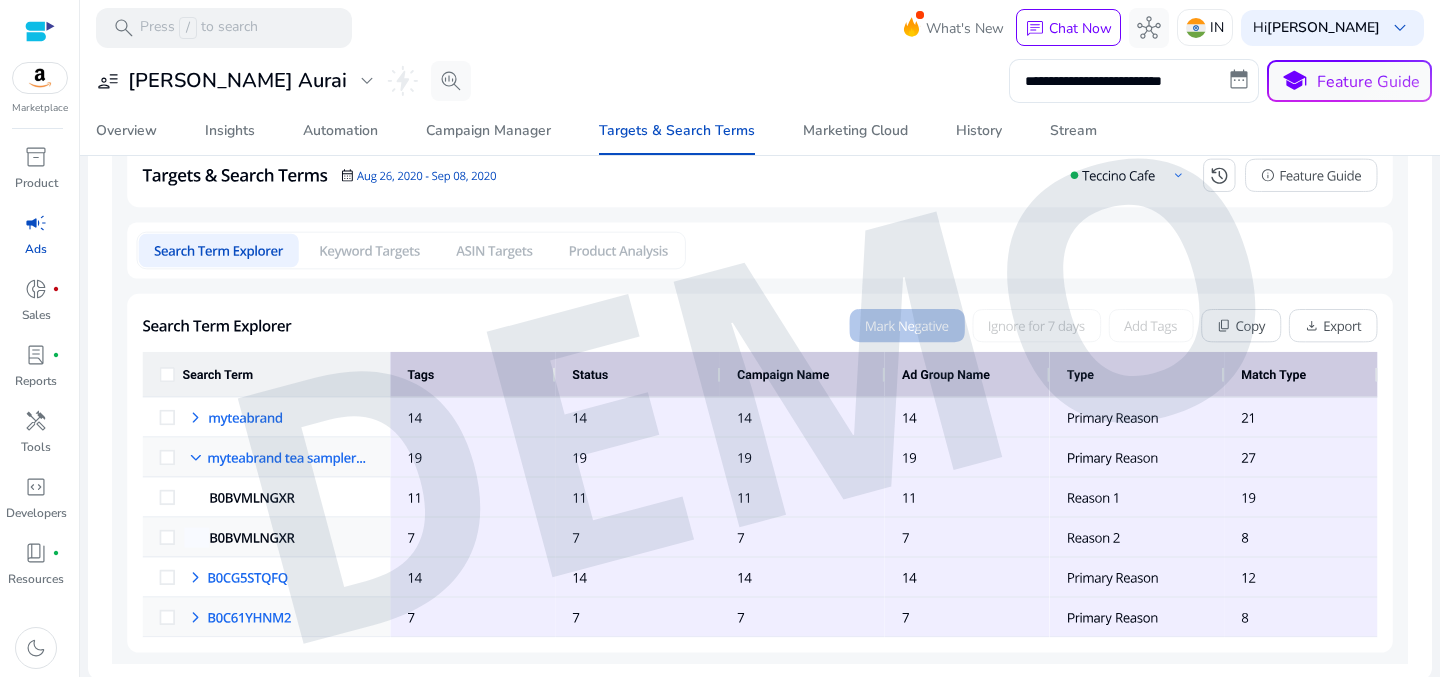 scroll, scrollTop: 741, scrollLeft: 0, axis: vertical 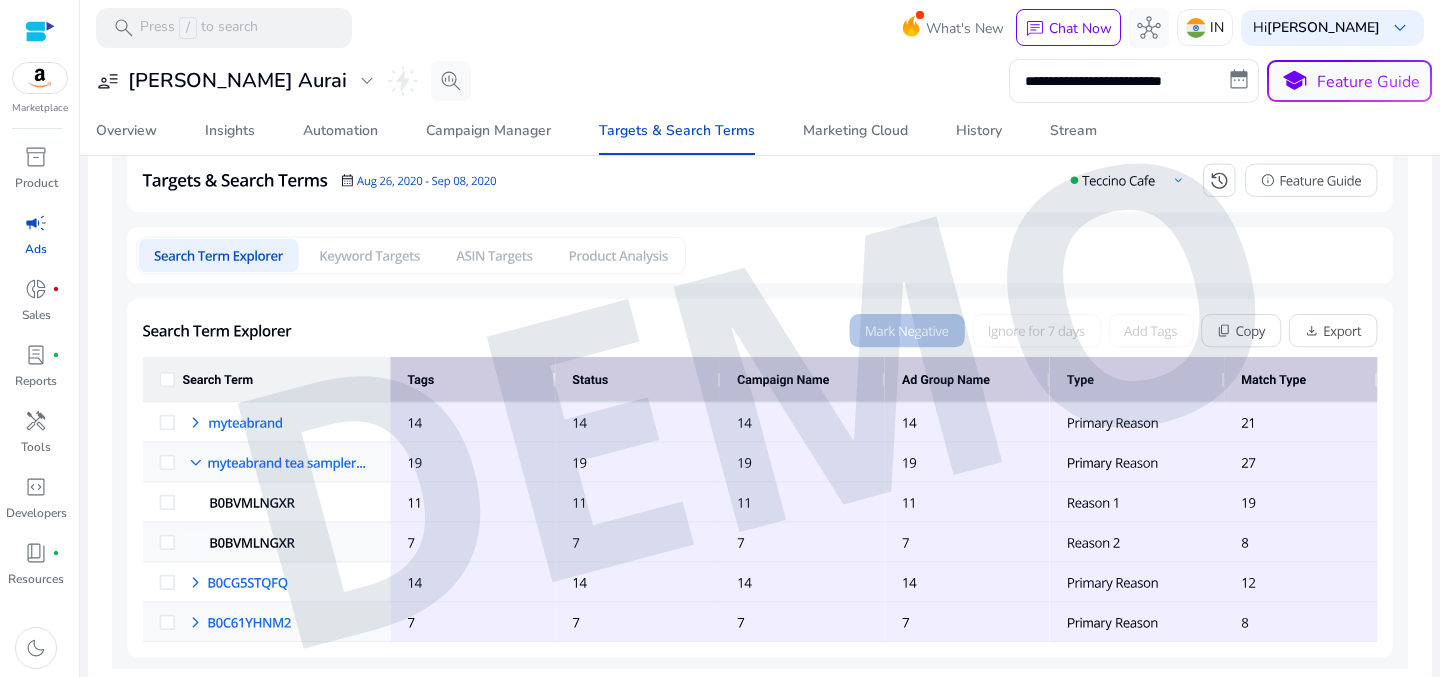 click at bounding box center [760, 403] 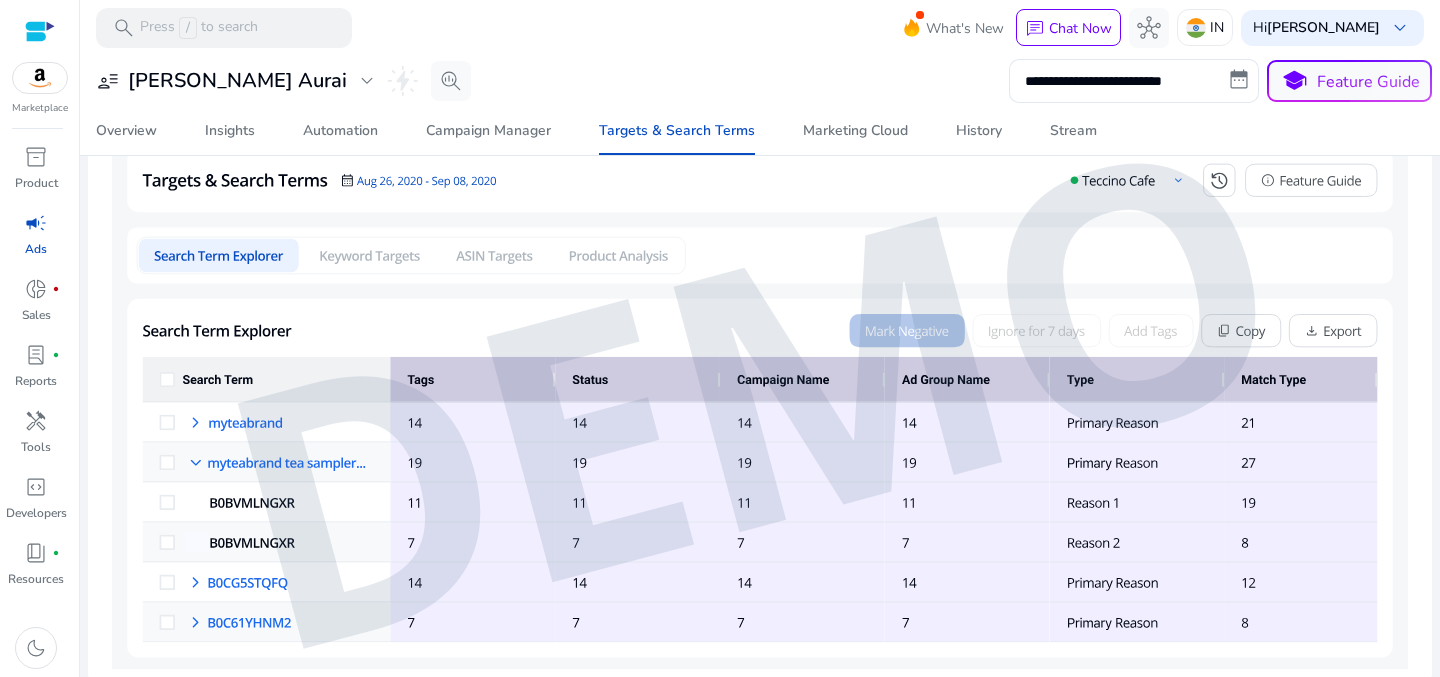 click at bounding box center (760, 403) 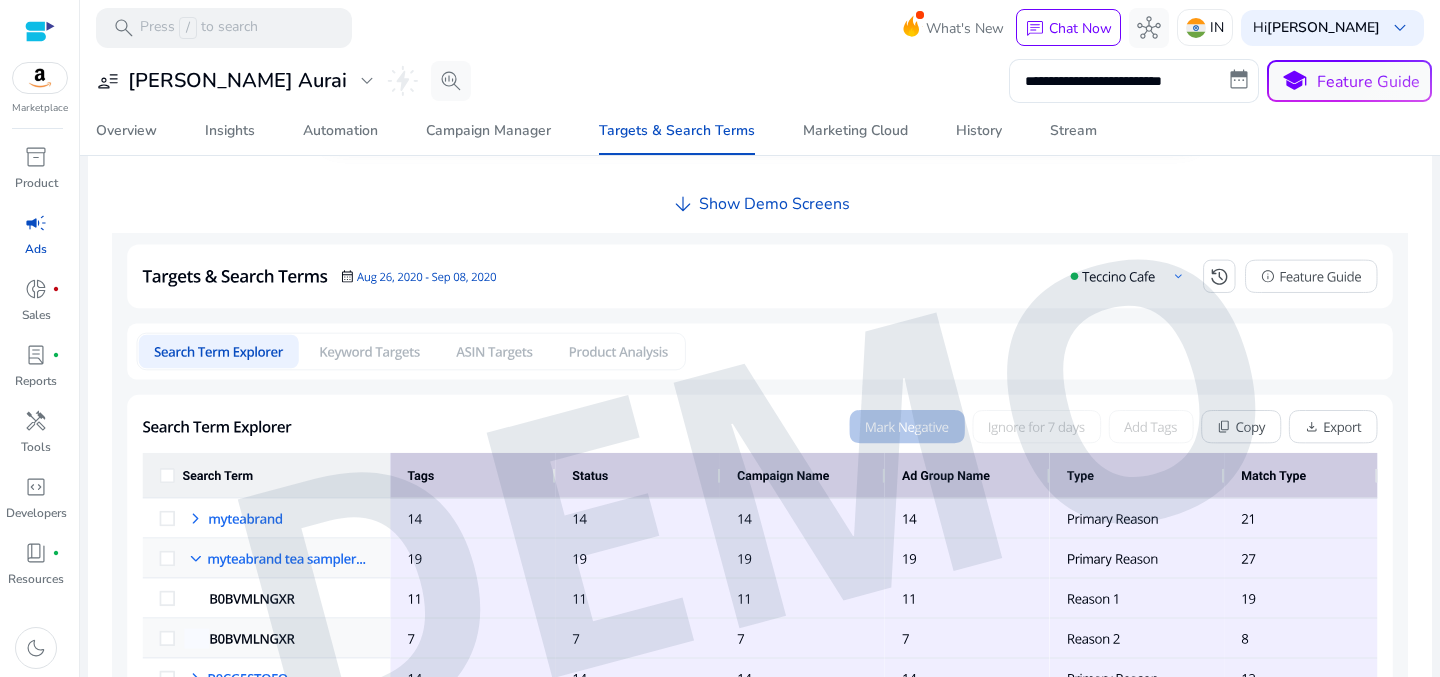 scroll, scrollTop: 635, scrollLeft: 0, axis: vertical 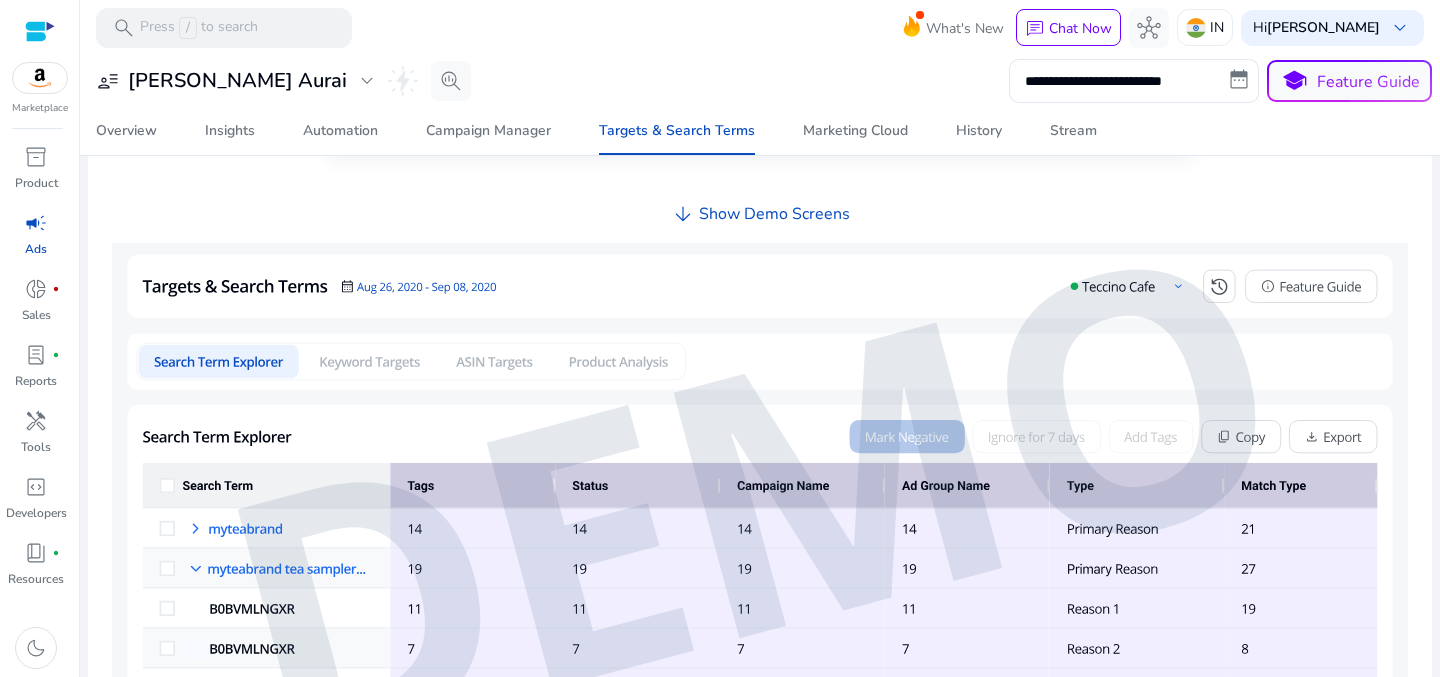 click at bounding box center [760, 509] 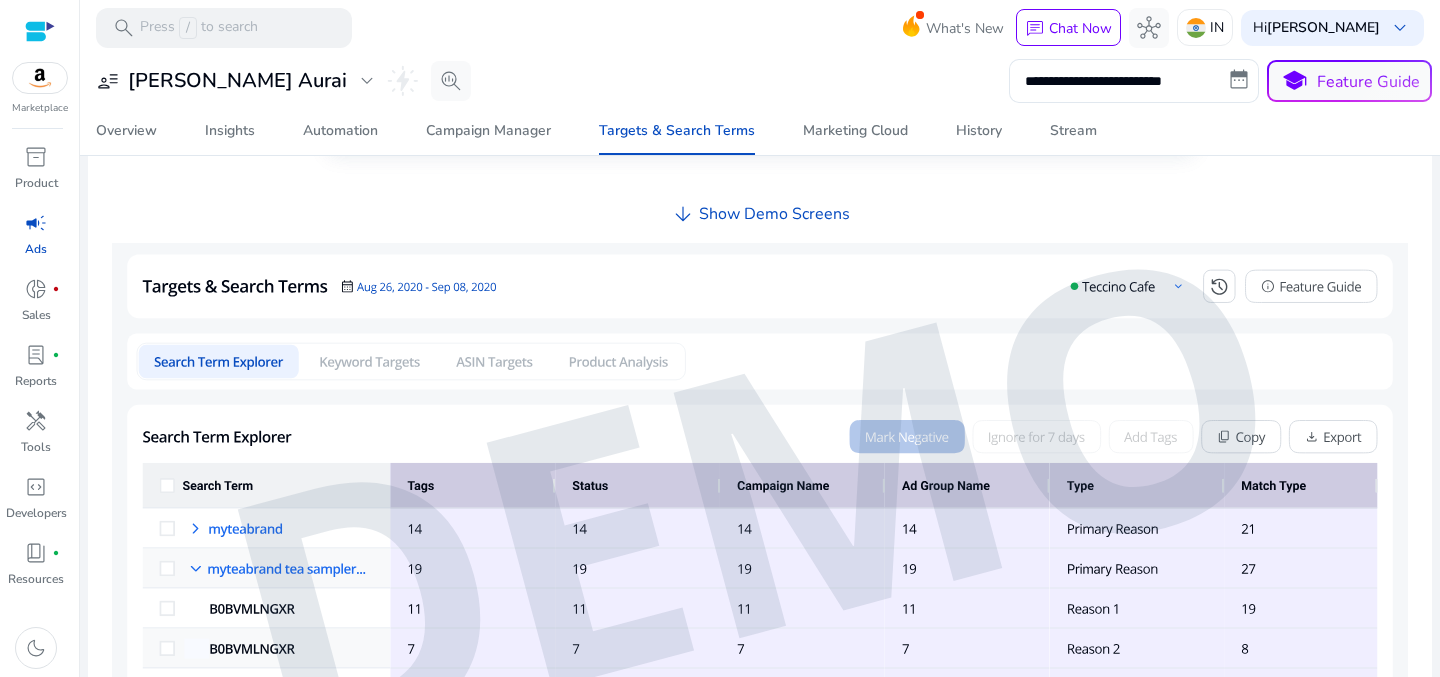 click at bounding box center (760, 509) 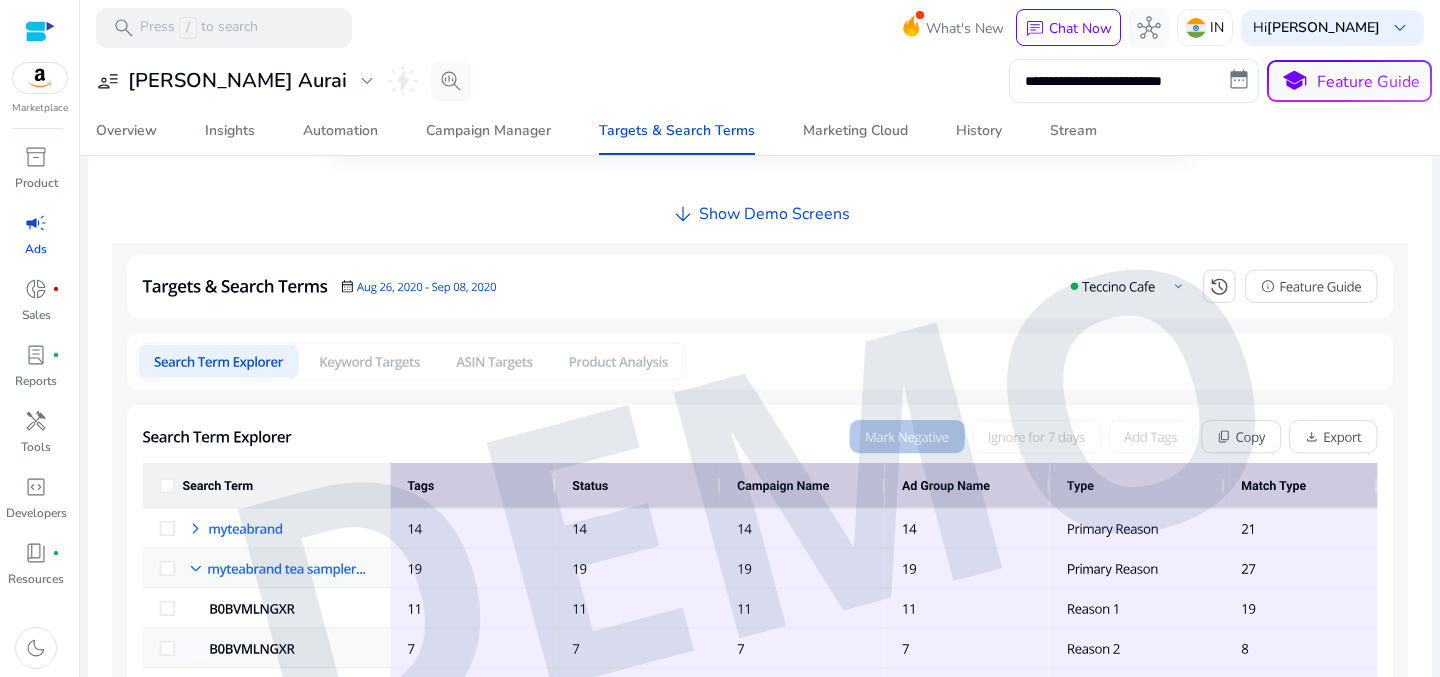 click at bounding box center (760, 509) 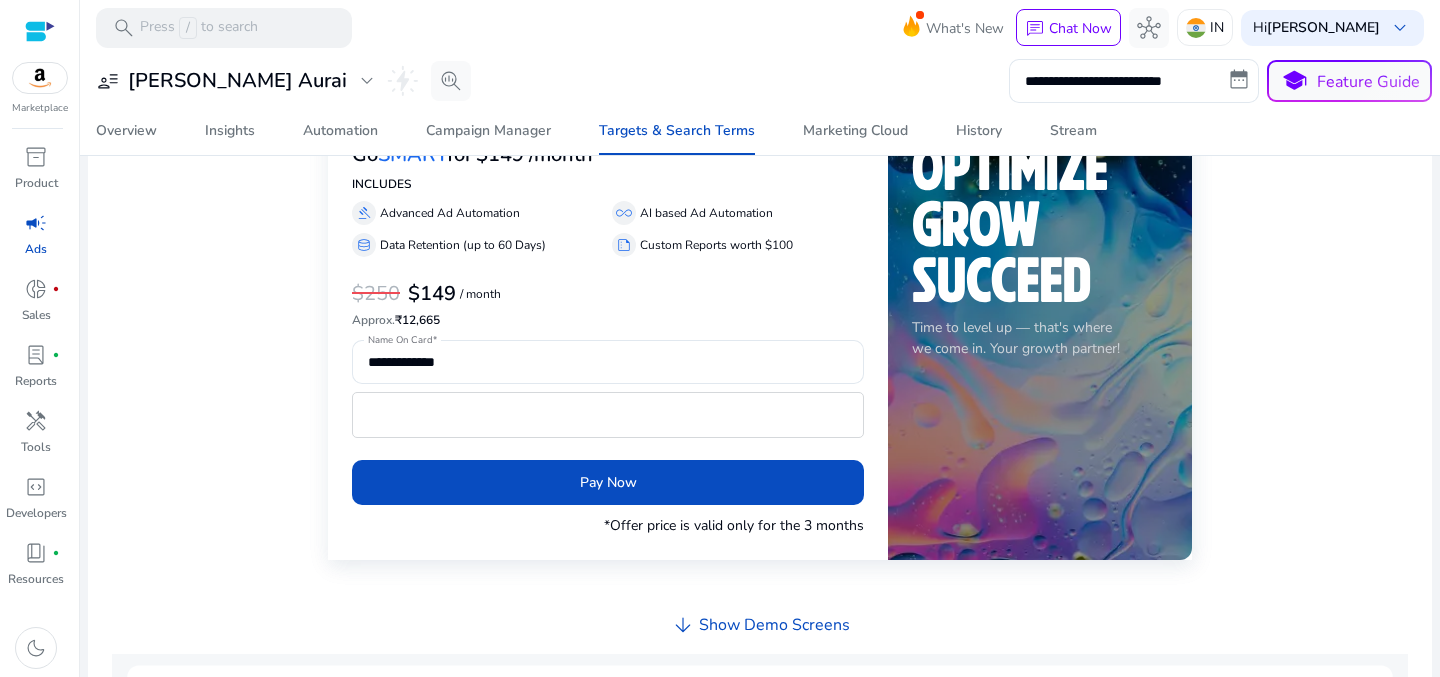 scroll, scrollTop: 13, scrollLeft: 0, axis: vertical 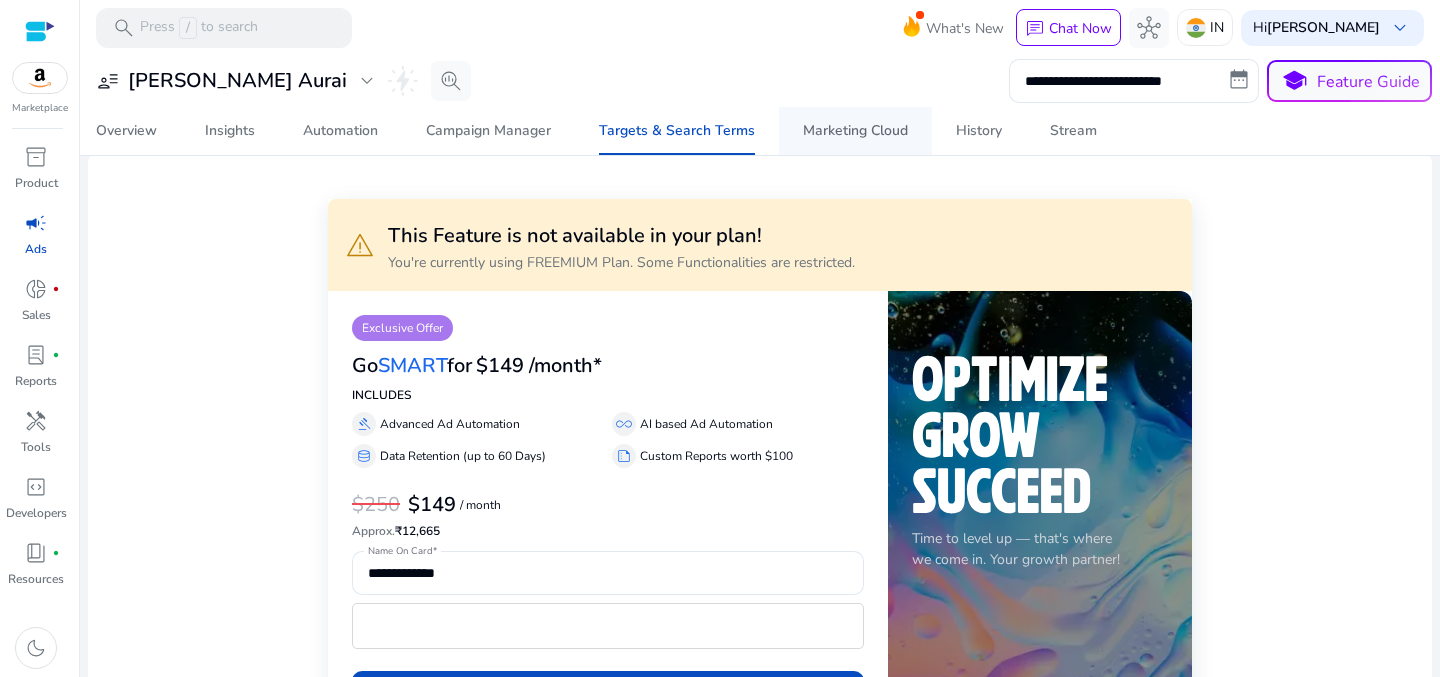 click on "Marketing Cloud" at bounding box center [855, 131] 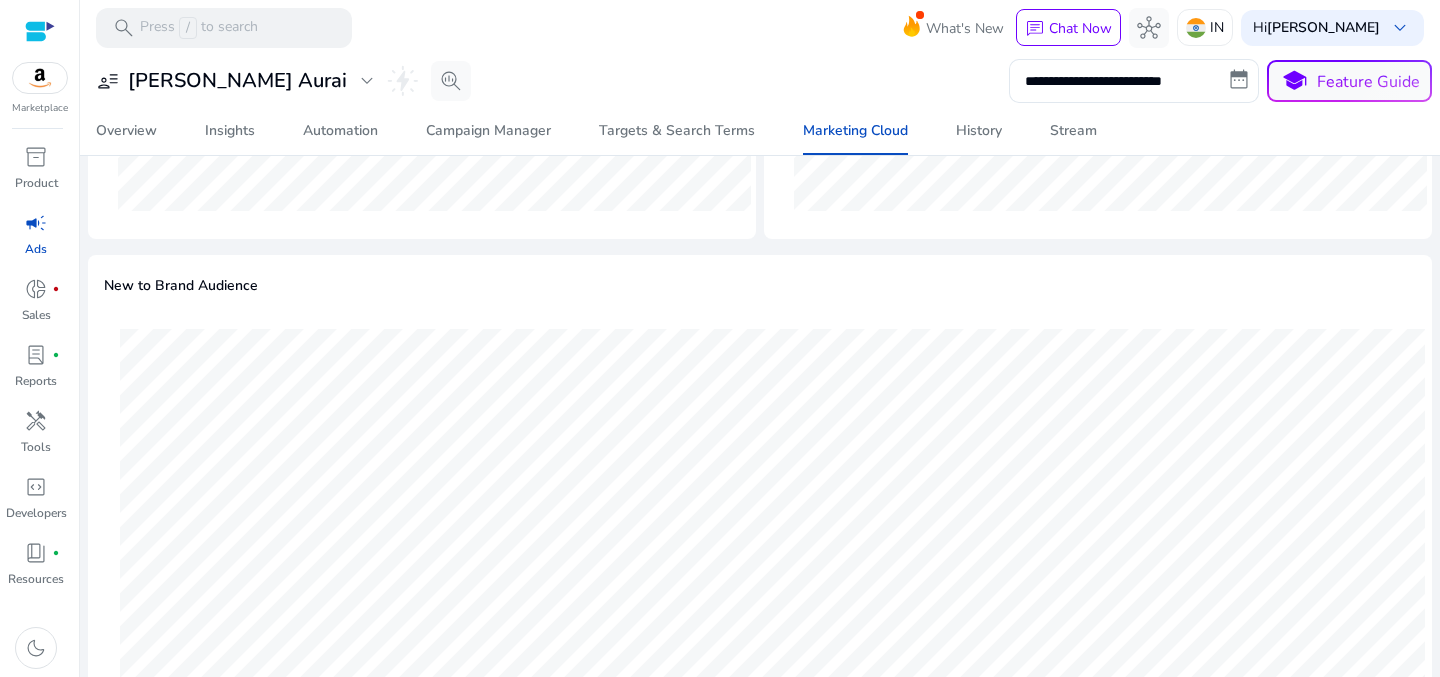 scroll, scrollTop: 1806, scrollLeft: 0, axis: vertical 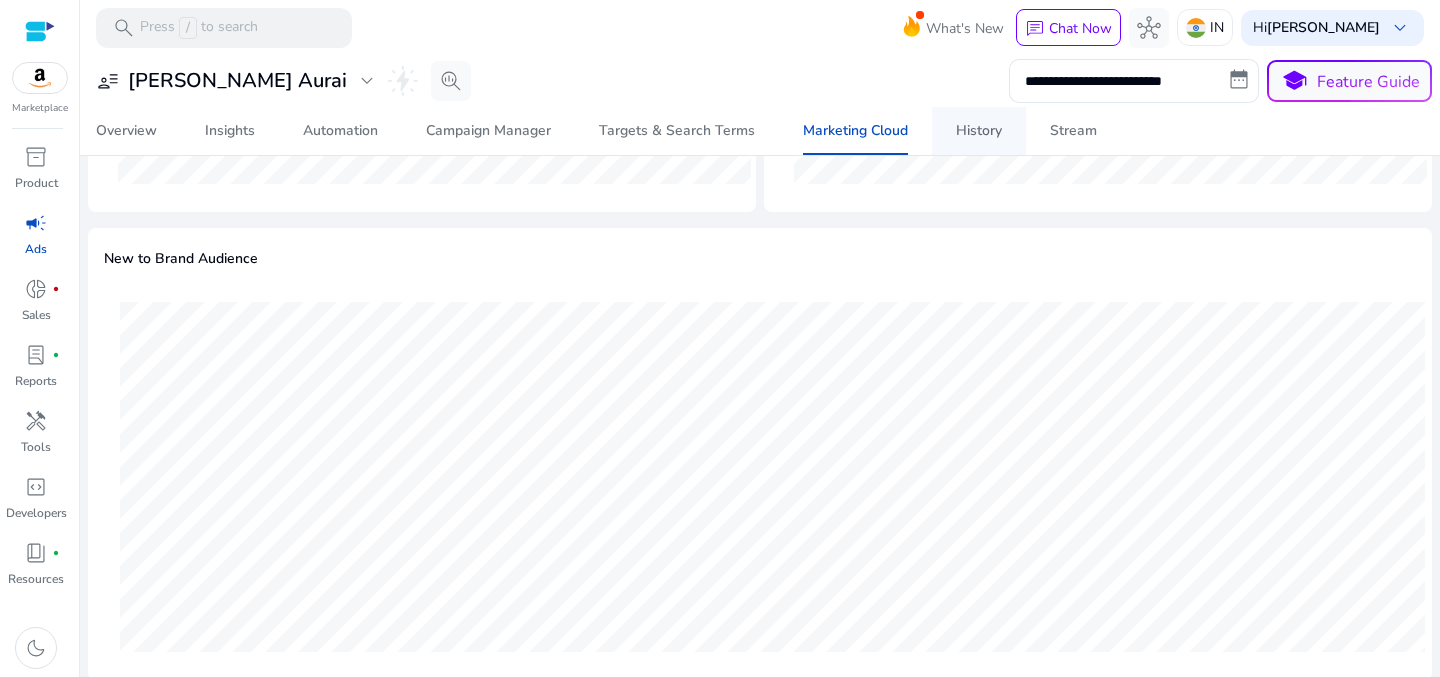 click on "History" at bounding box center [979, 131] 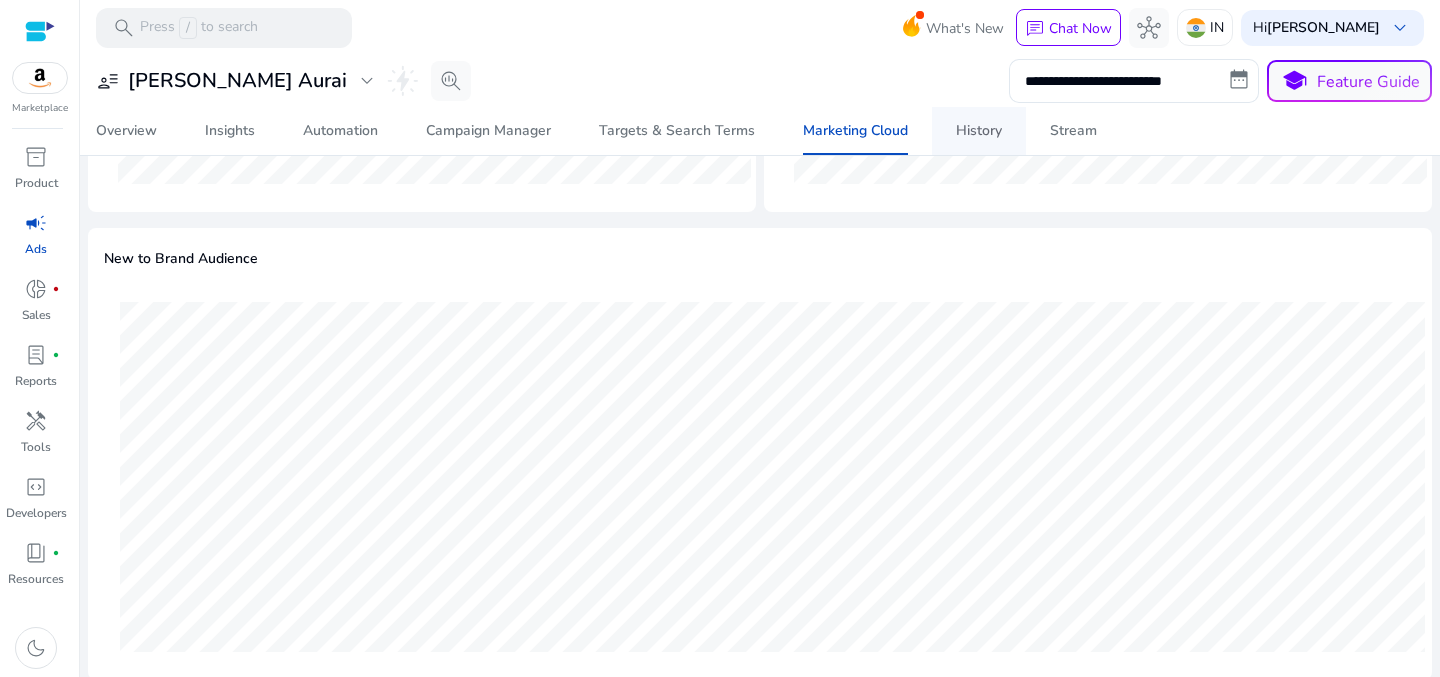 scroll, scrollTop: 0, scrollLeft: 0, axis: both 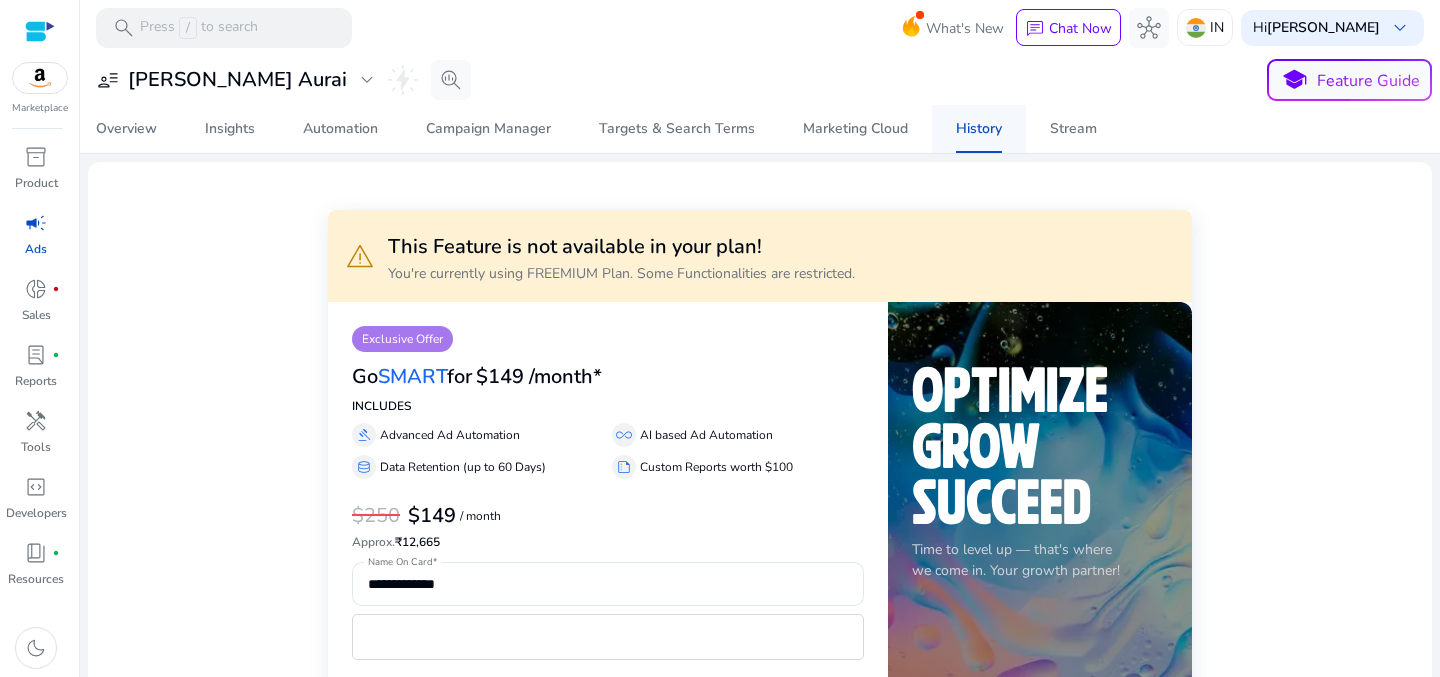 click on "History" at bounding box center (979, 129) 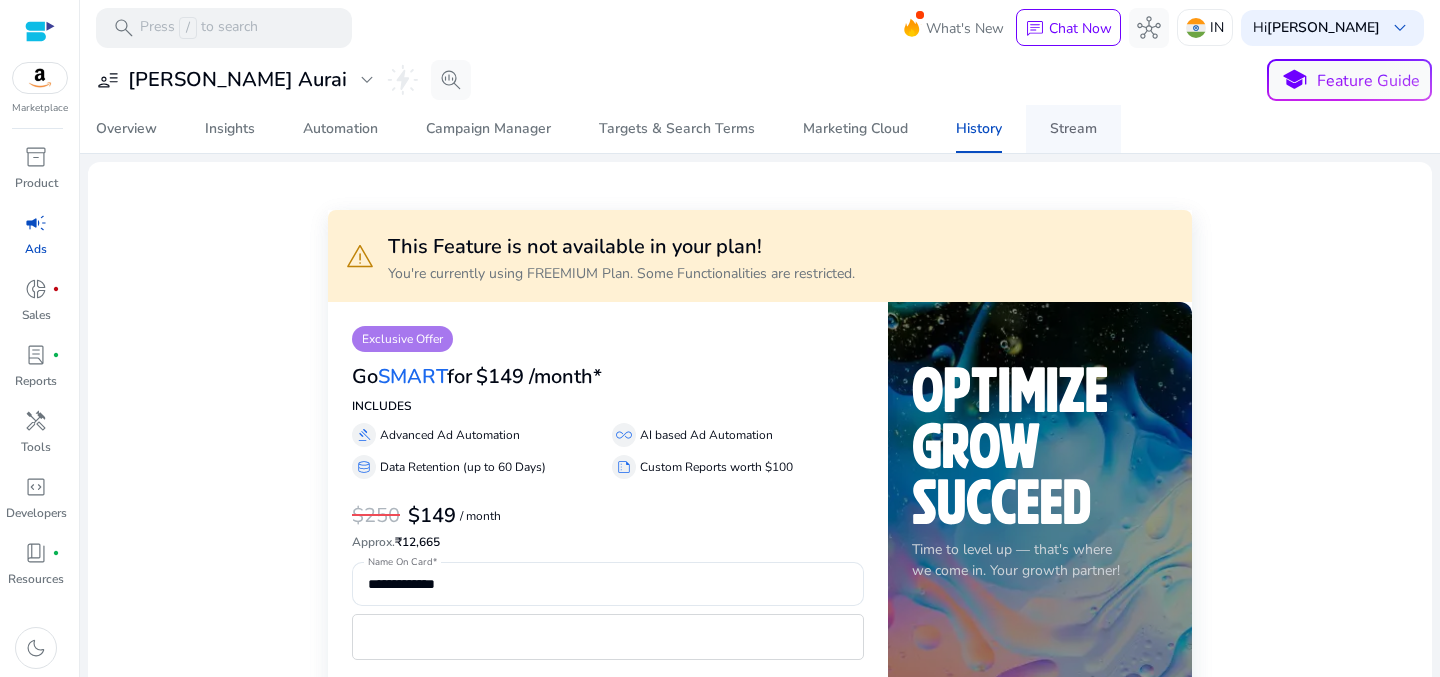 click on "Stream" at bounding box center [1073, 129] 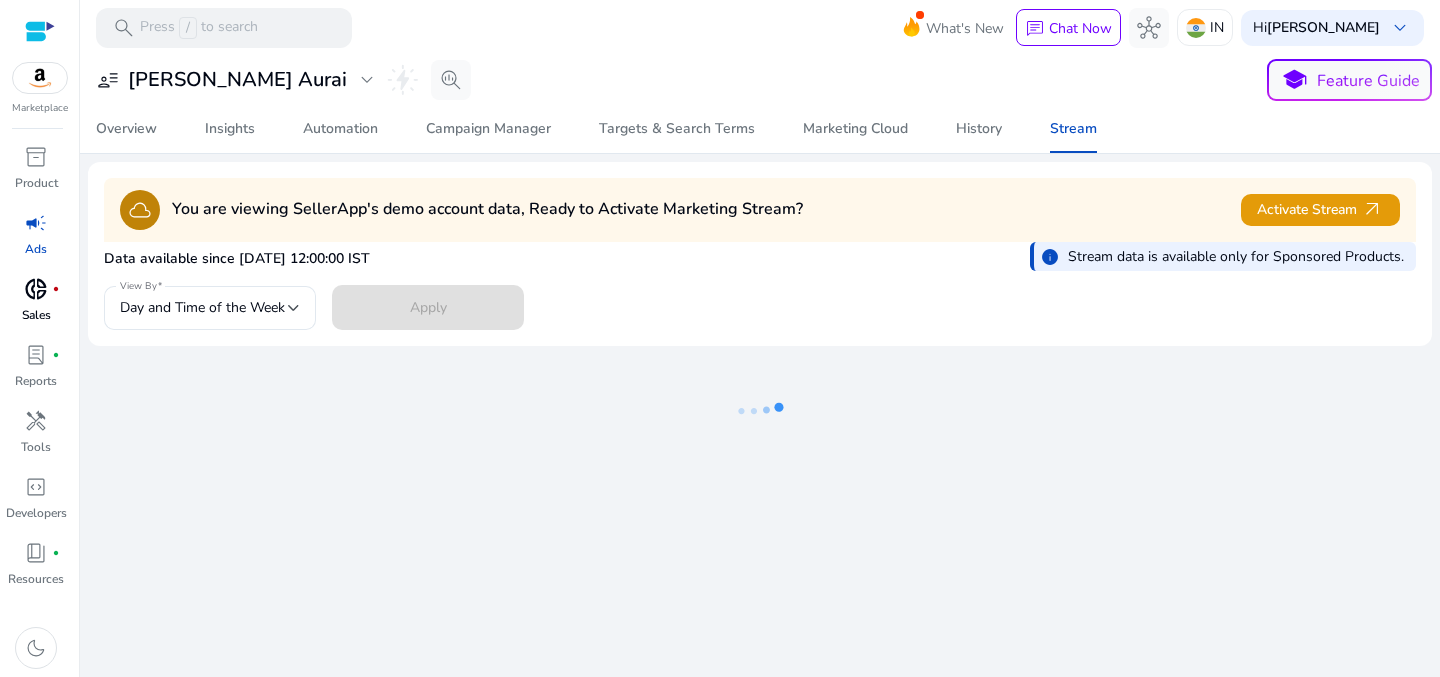 click on "donut_small" at bounding box center (36, 289) 